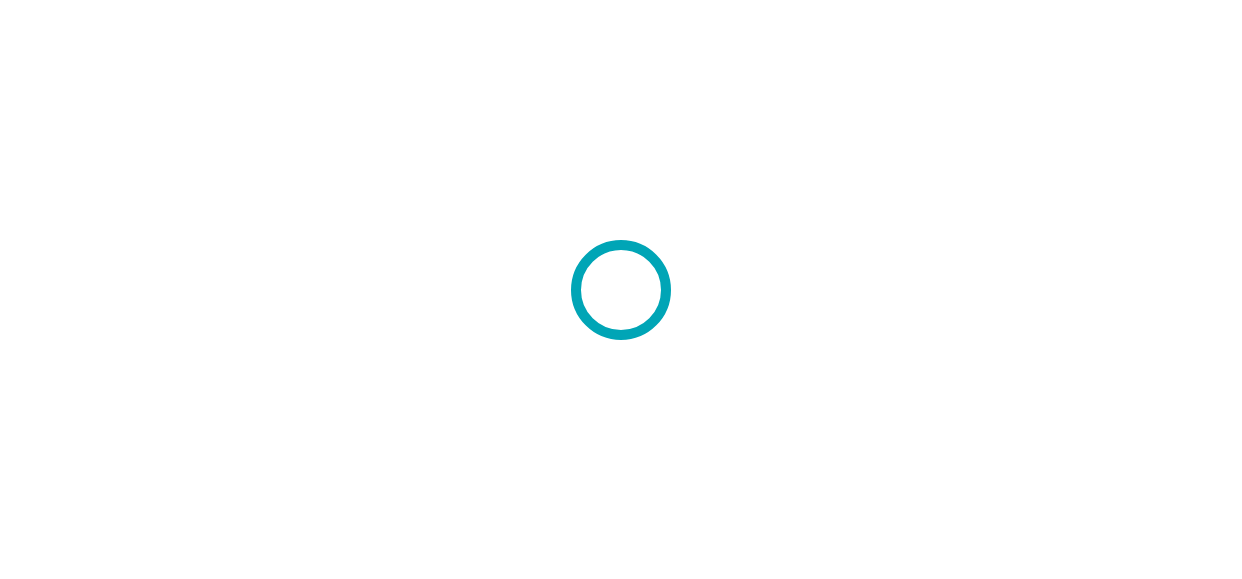 scroll, scrollTop: 0, scrollLeft: 0, axis: both 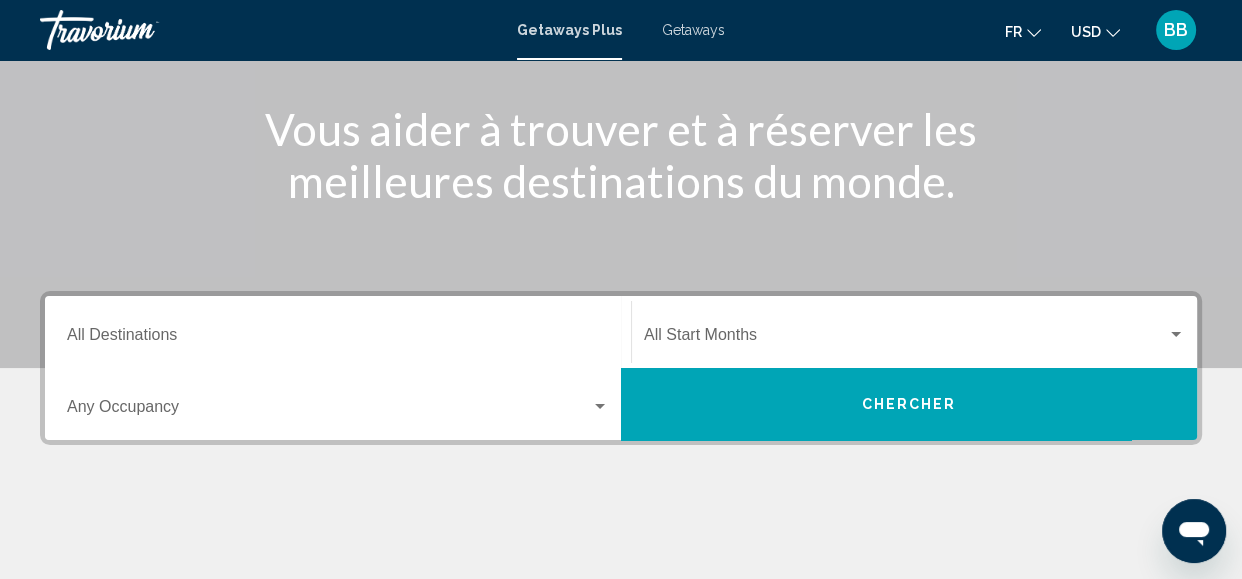 click on "Destination All Destinations" at bounding box center (338, 339) 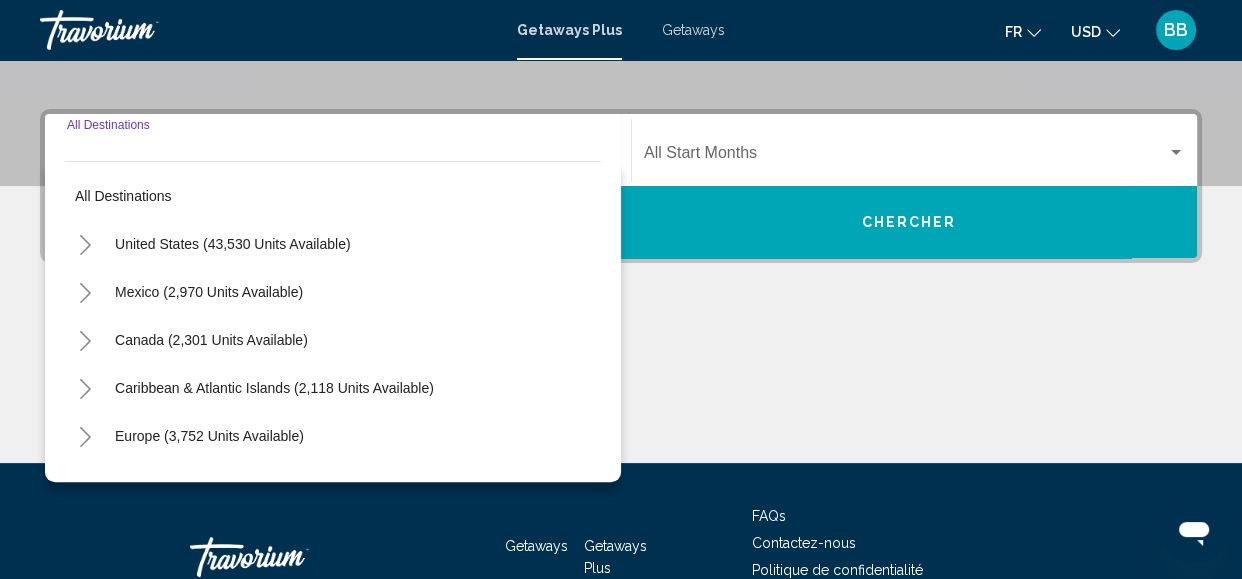 scroll, scrollTop: 457, scrollLeft: 0, axis: vertical 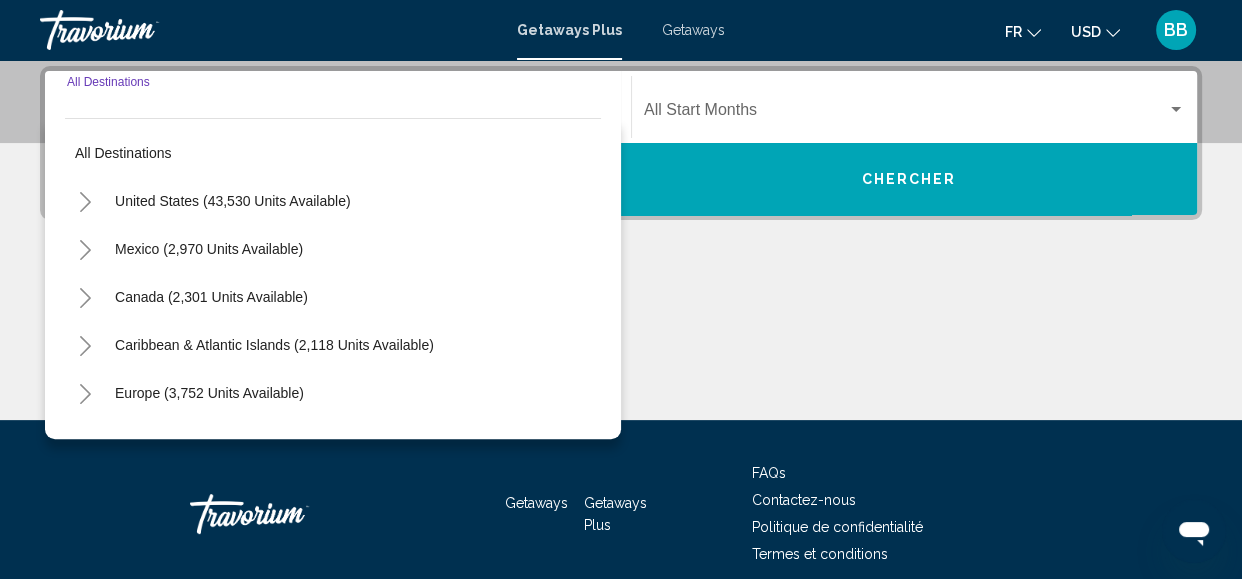 click on "Mexico (2,970 units available)" at bounding box center (211, 297) 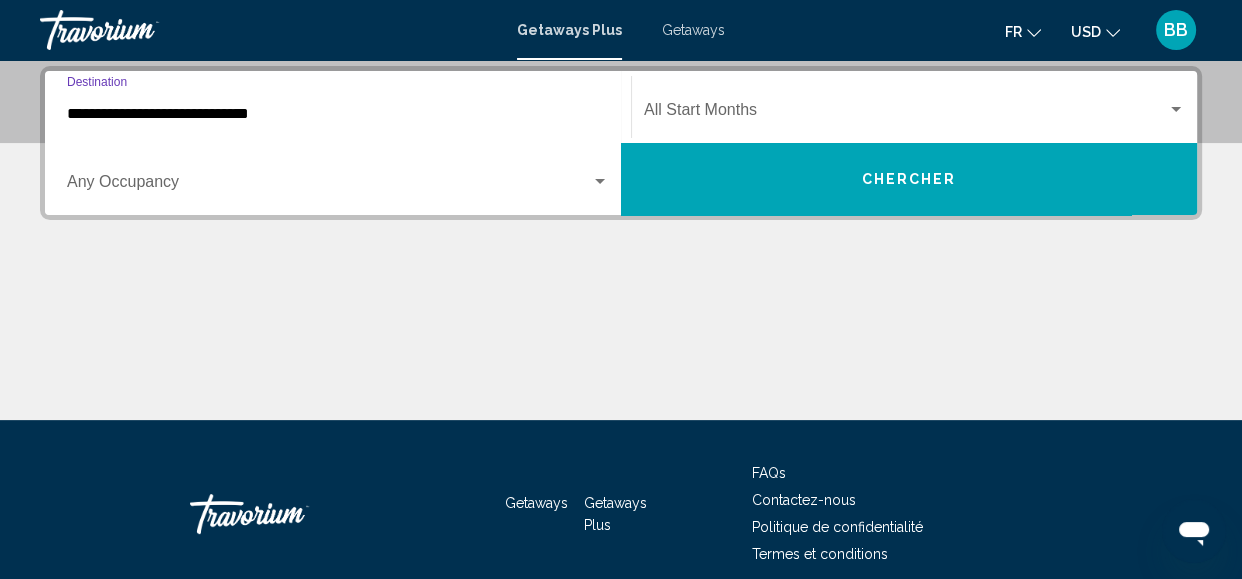 click at bounding box center [905, 114] 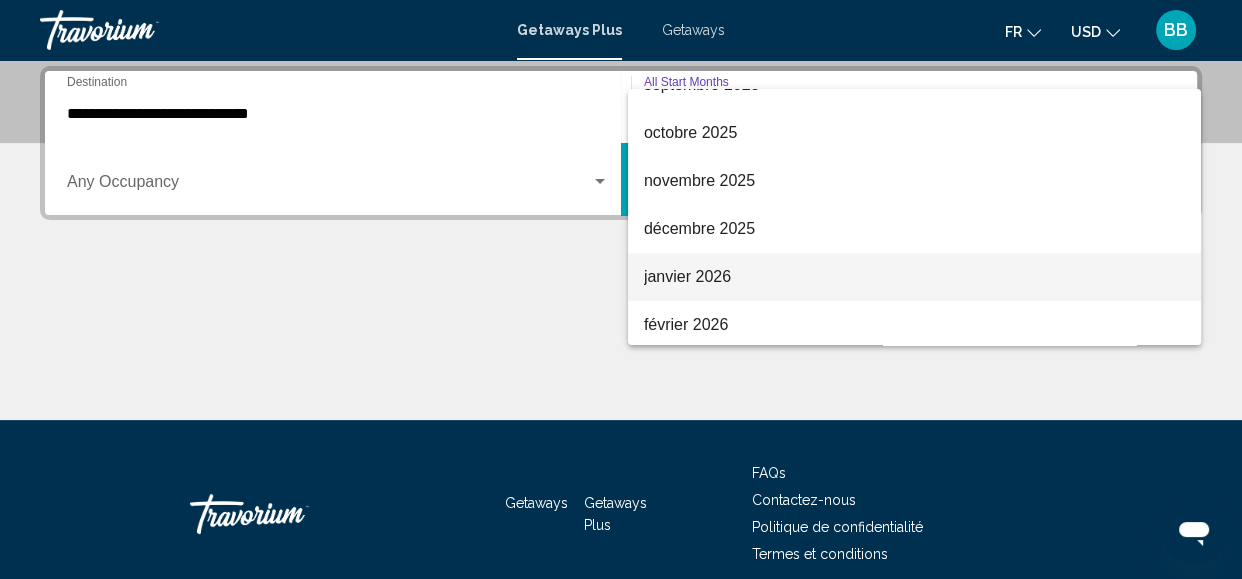scroll, scrollTop: 170, scrollLeft: 0, axis: vertical 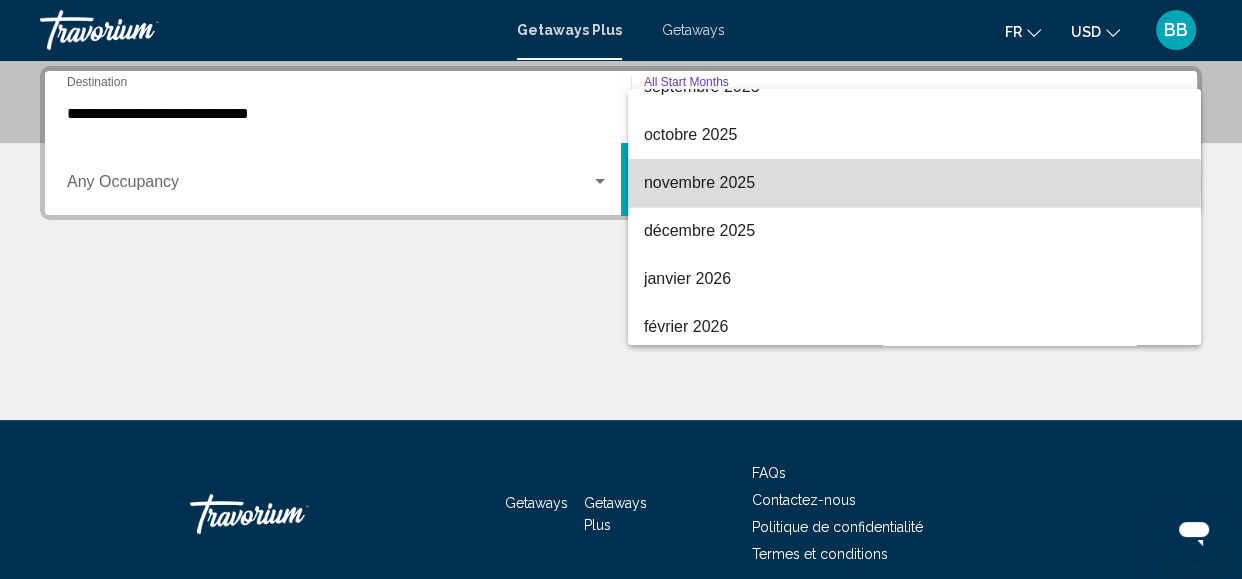 click on "novembre 2025" at bounding box center [914, 183] 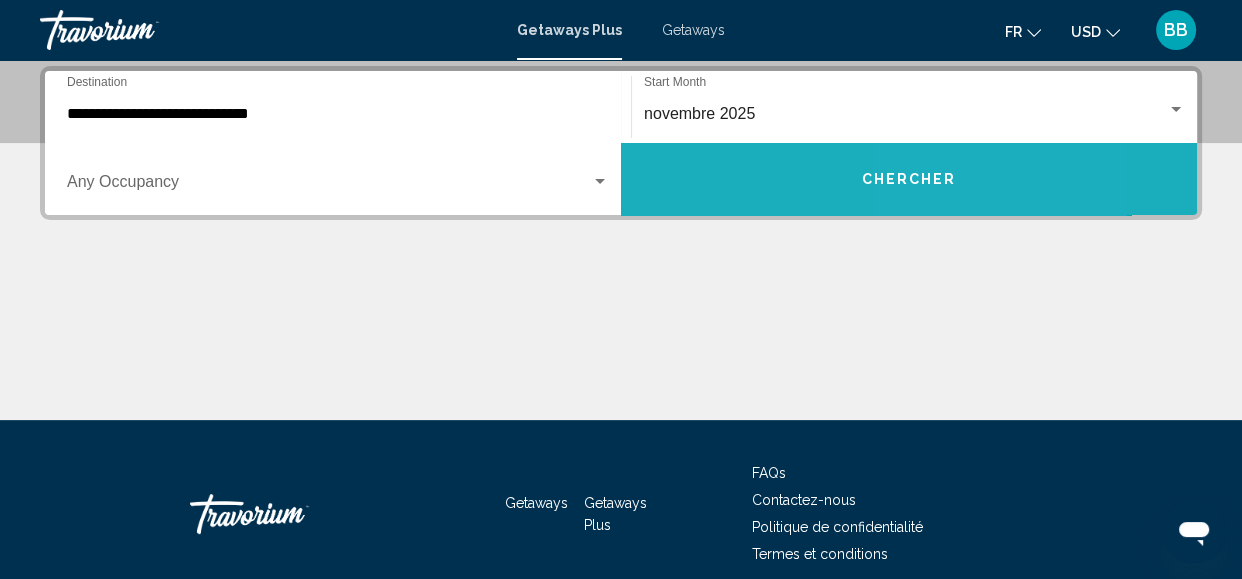 click on "Chercher" at bounding box center [909, 180] 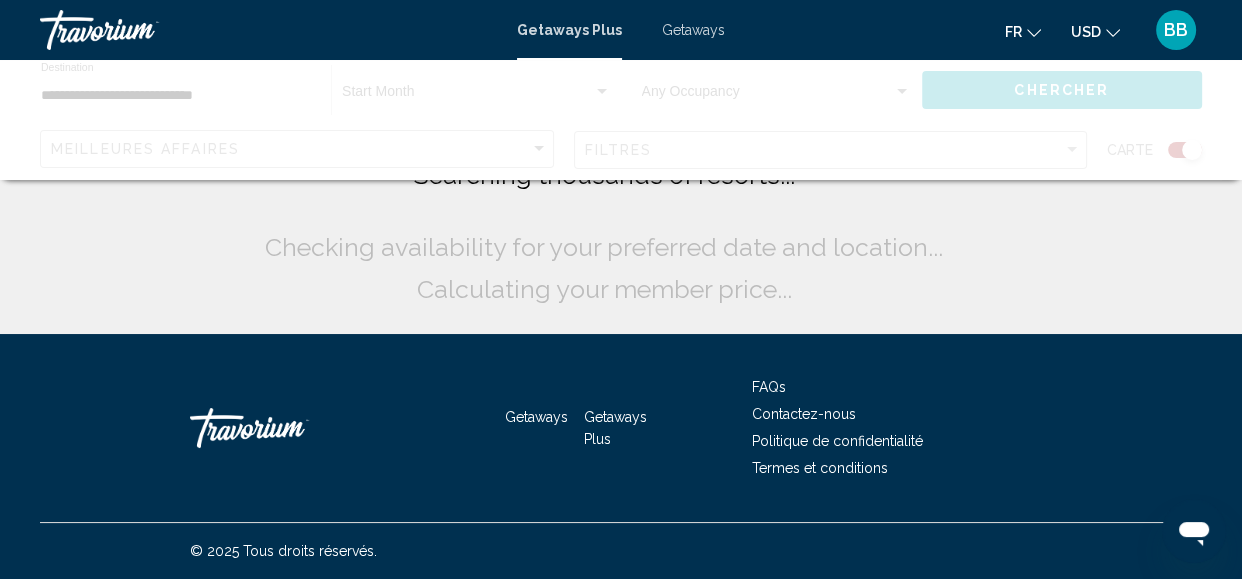 scroll, scrollTop: 0, scrollLeft: 0, axis: both 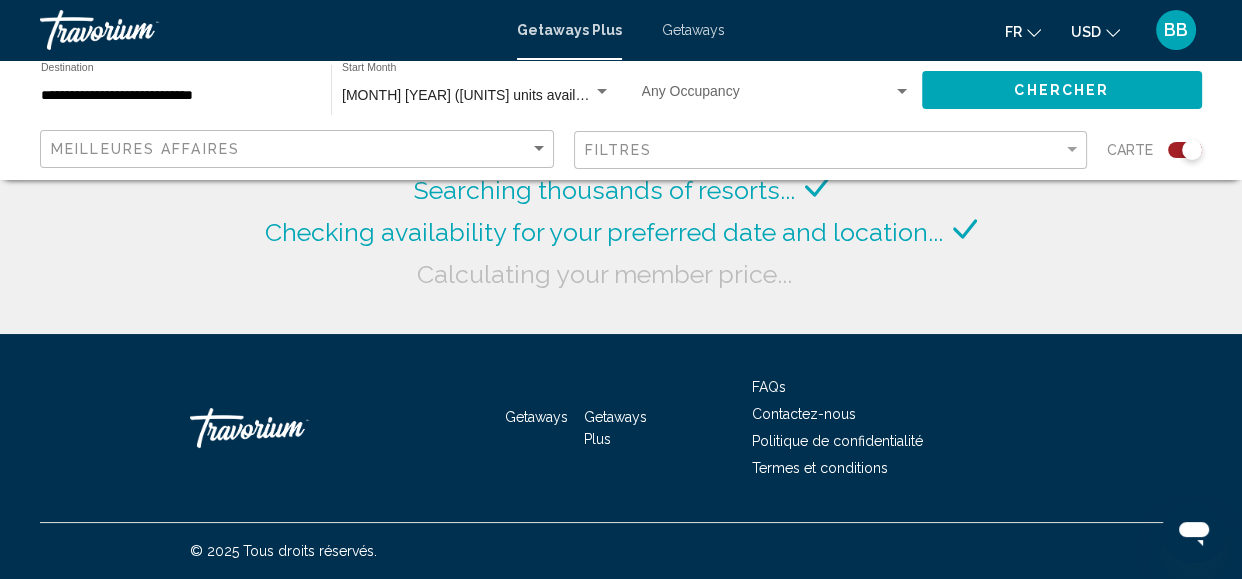 click 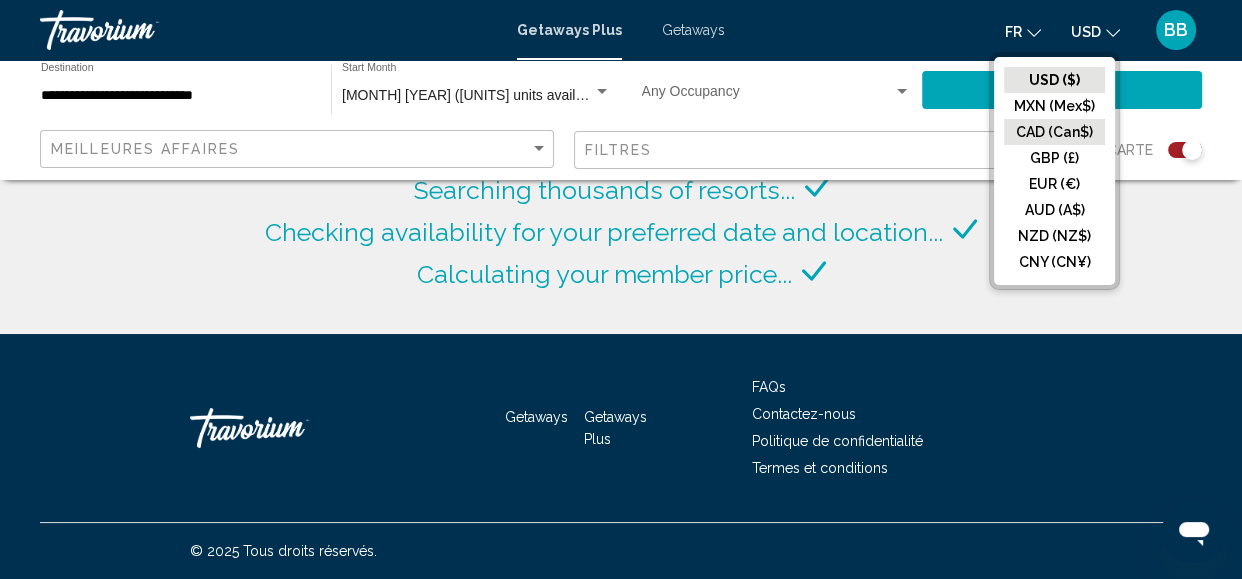 click on "CAD (Can$)" 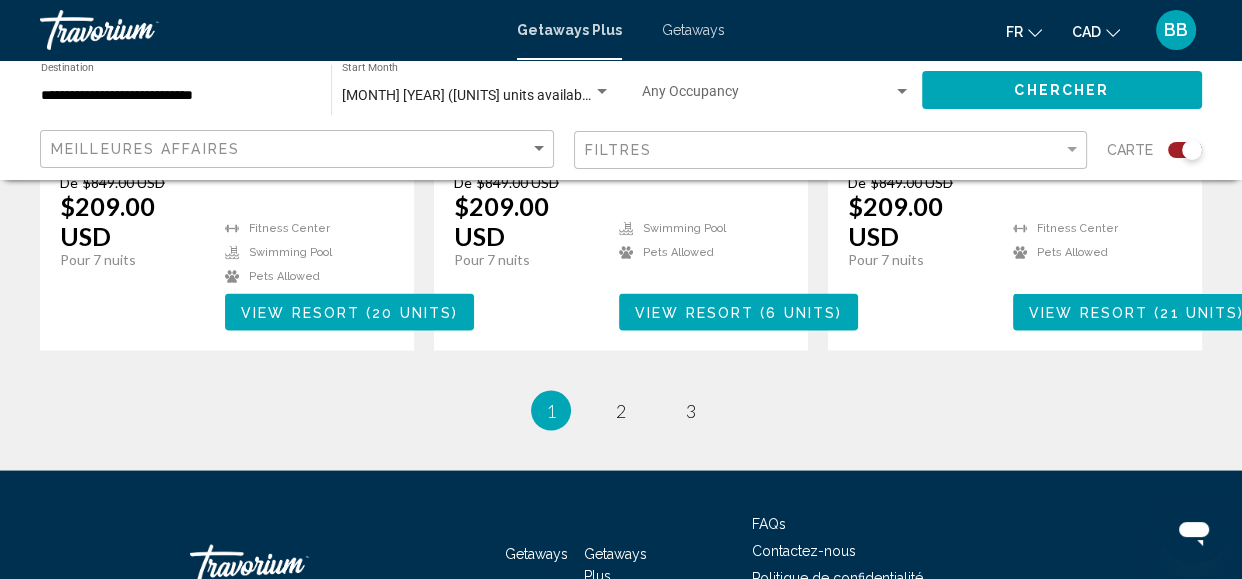 scroll, scrollTop: 3407, scrollLeft: 0, axis: vertical 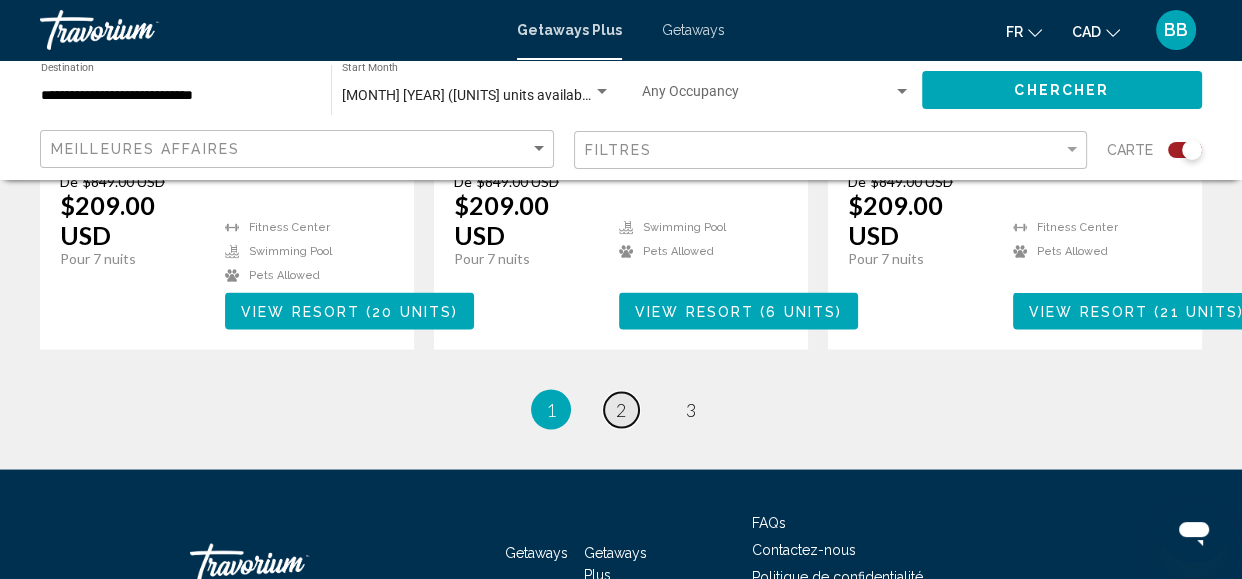 click on "page  2" at bounding box center (621, 409) 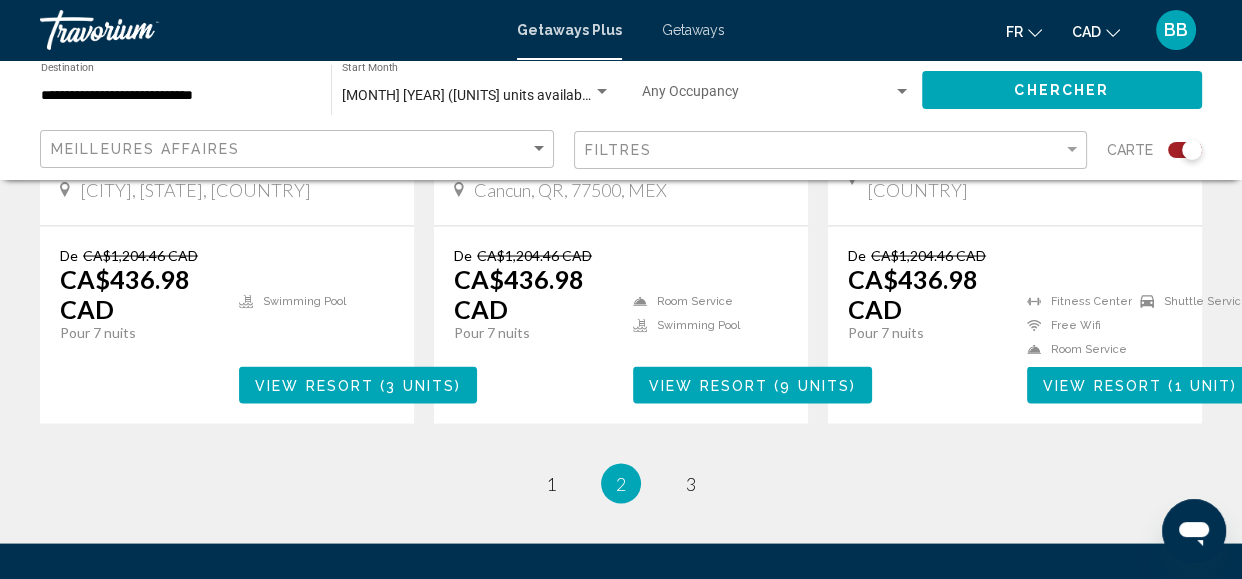 scroll, scrollTop: 3477, scrollLeft: 0, axis: vertical 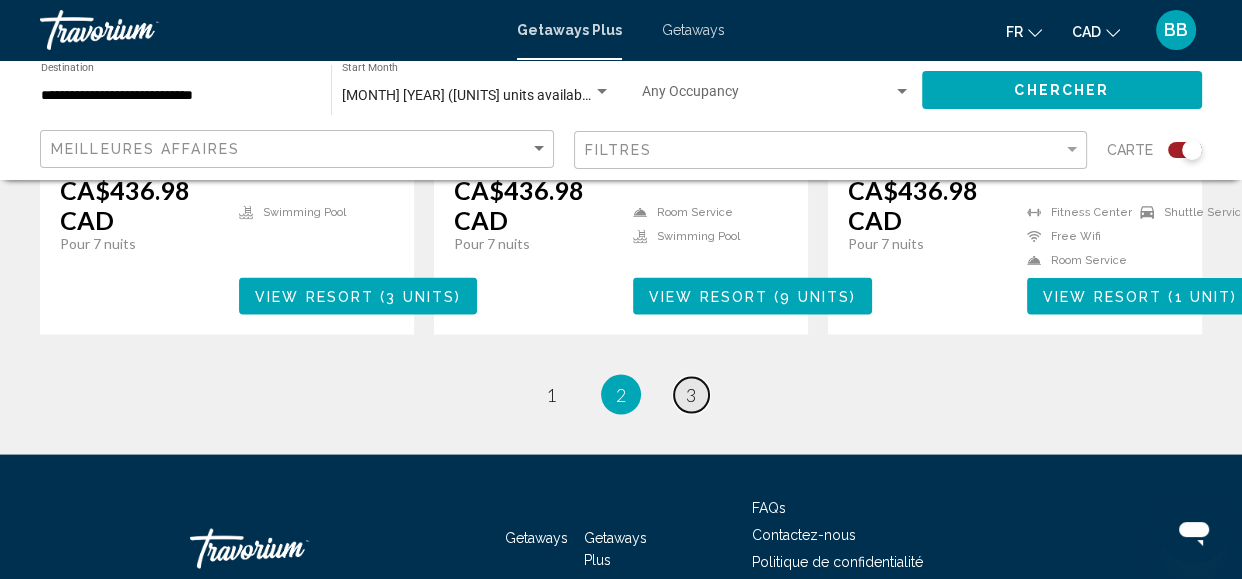 click on "page  3" at bounding box center (691, 395) 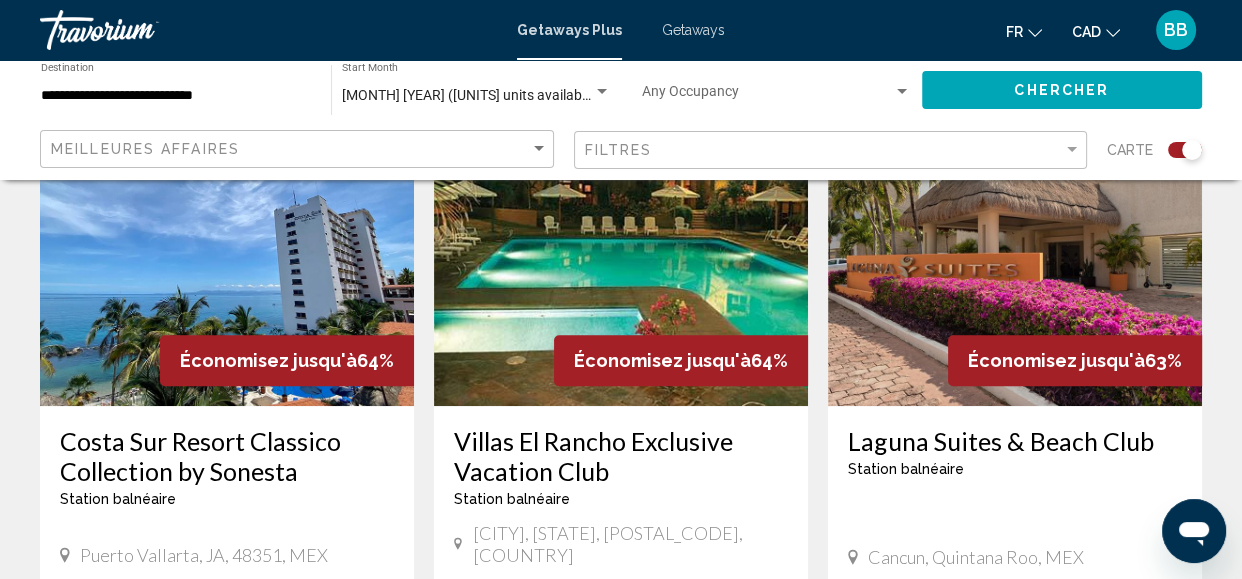 scroll, scrollTop: 807, scrollLeft: 0, axis: vertical 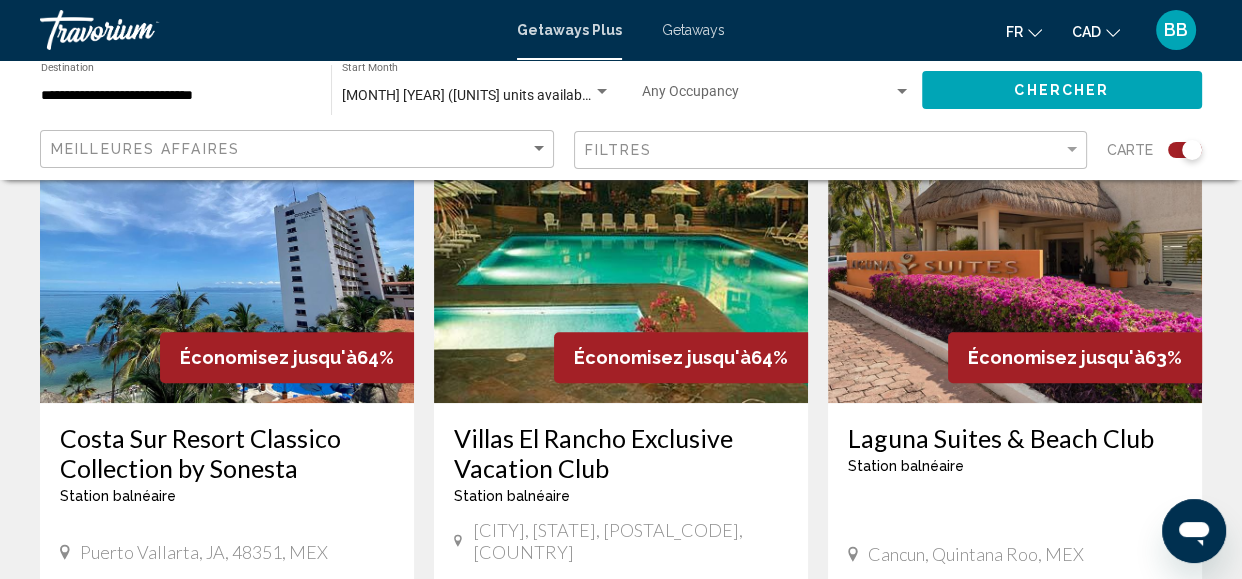 click at bounding box center [621, 243] 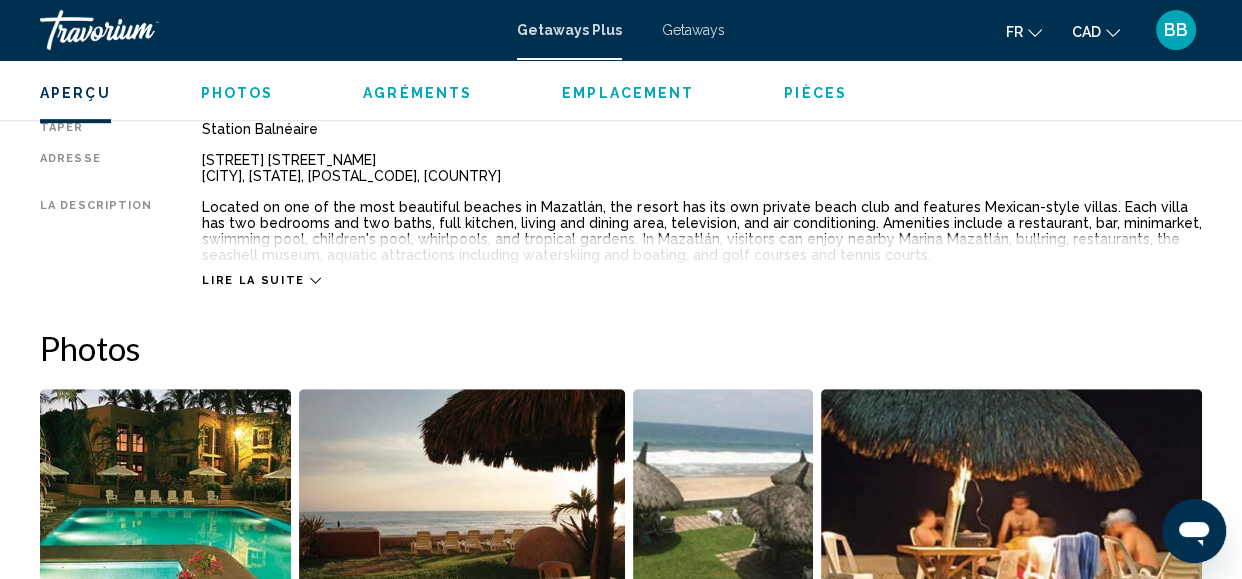 scroll, scrollTop: 1041, scrollLeft: 0, axis: vertical 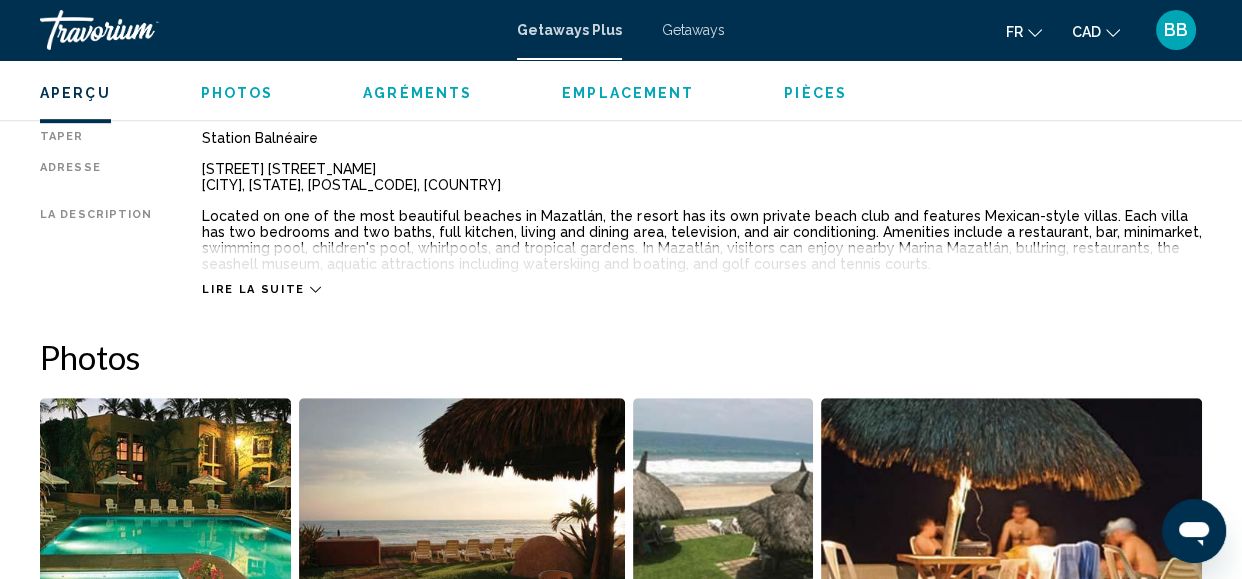 click on "Lire la suite" at bounding box center [253, 289] 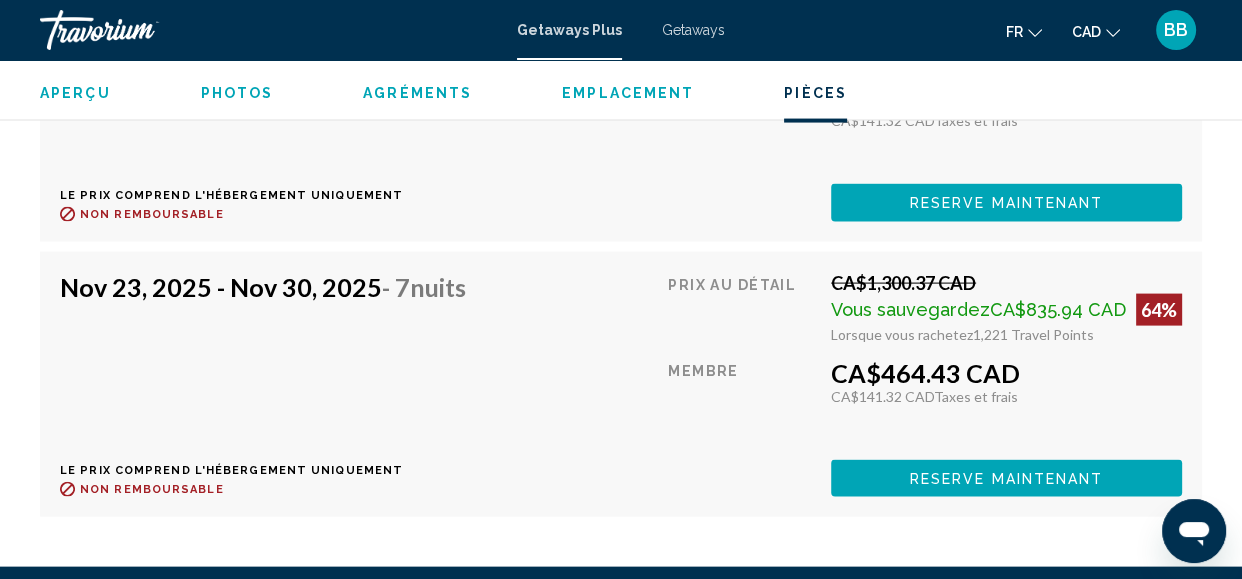 scroll, scrollTop: 3860, scrollLeft: 0, axis: vertical 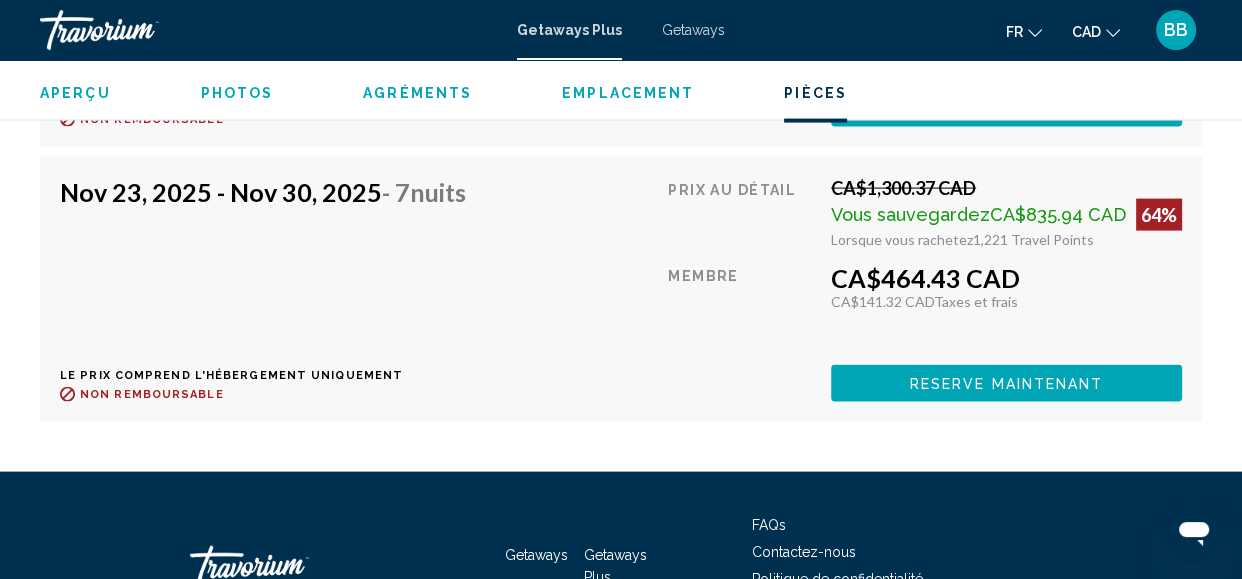 click on "Reserve maintenant" at bounding box center [1007, 109] 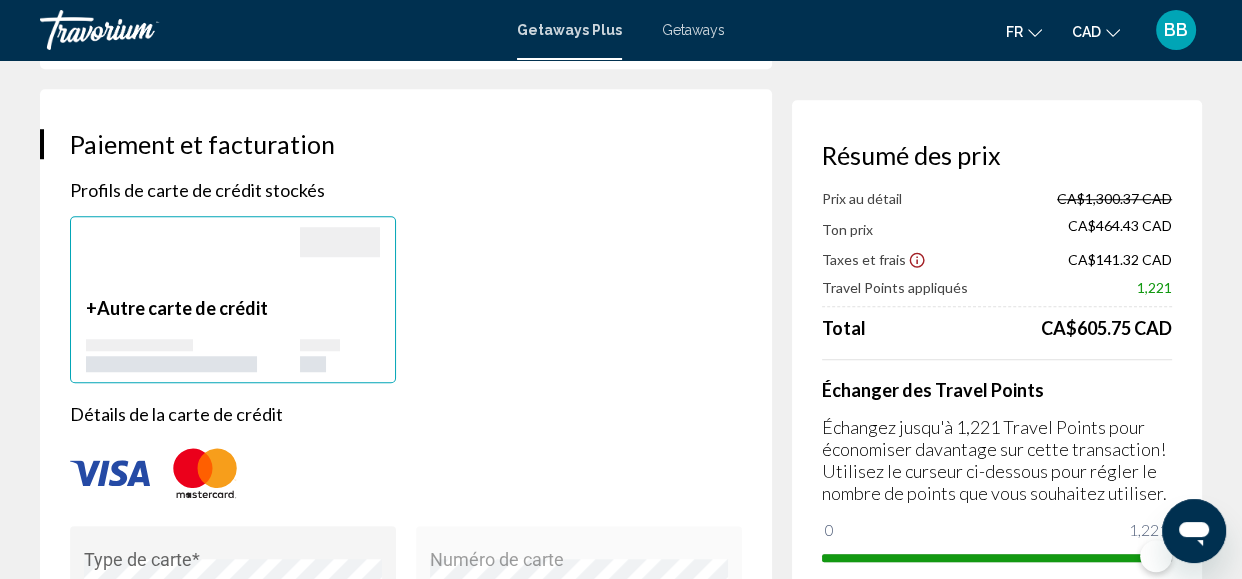 scroll, scrollTop: 1416, scrollLeft: 0, axis: vertical 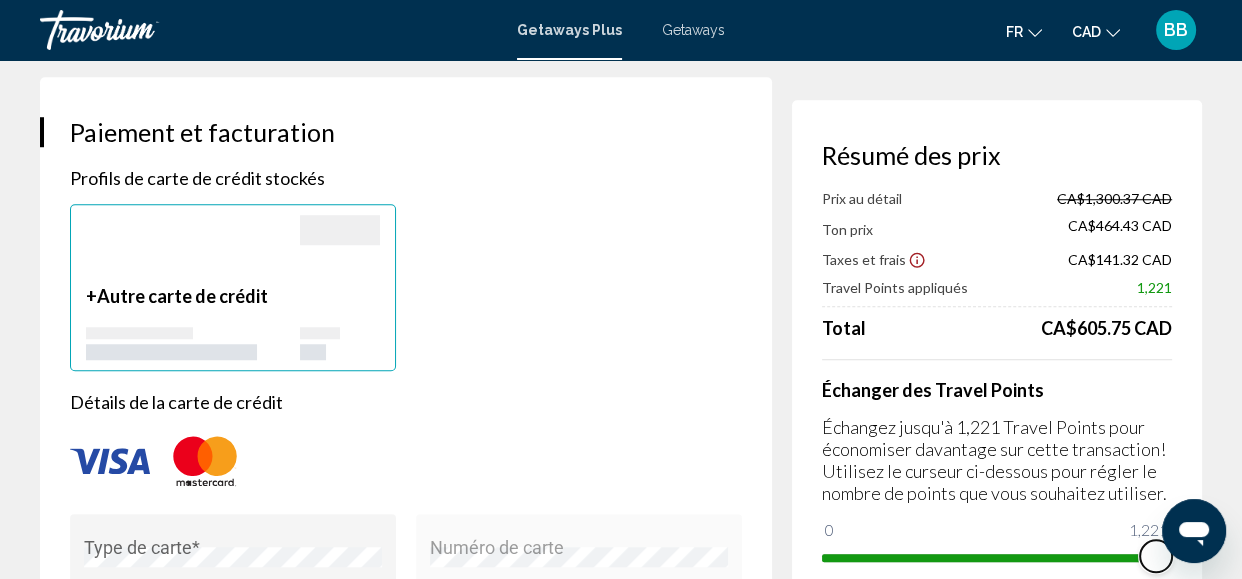 click at bounding box center [1156, 556] 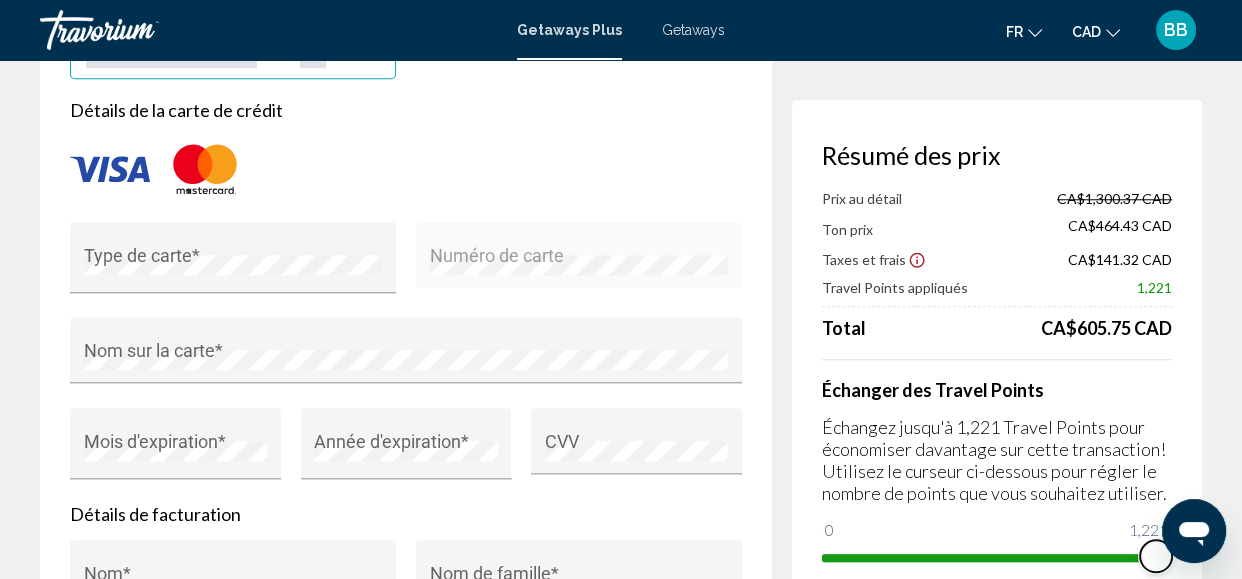scroll, scrollTop: 1710, scrollLeft: 0, axis: vertical 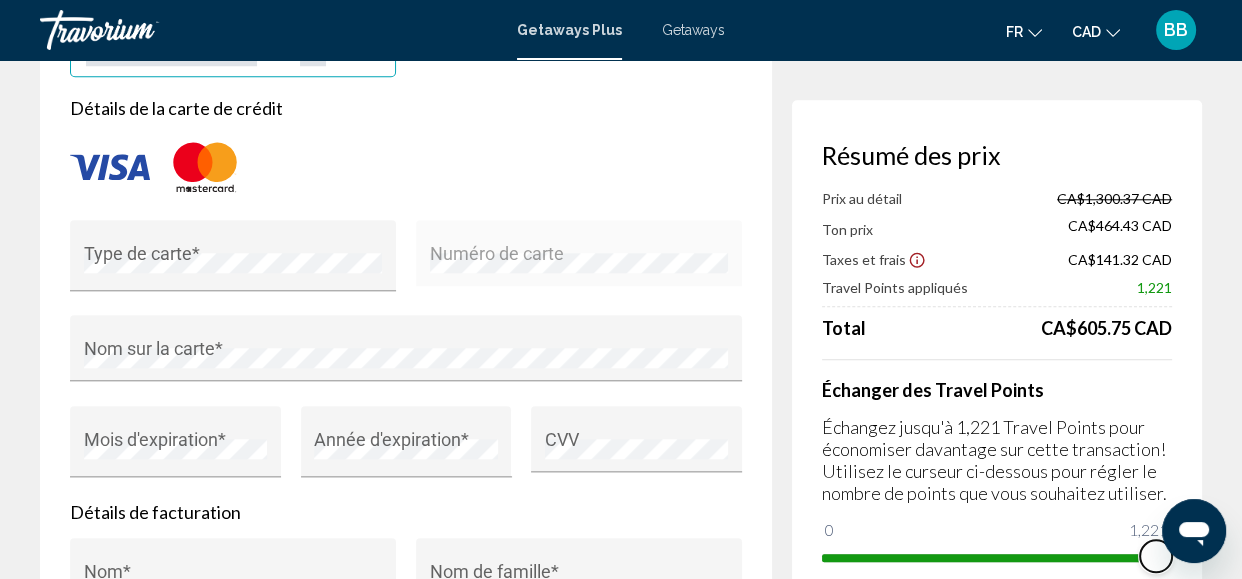 drag, startPoint x: 2321, startPoint y: 1061, endPoint x: 1189, endPoint y: 559, distance: 1238.3167 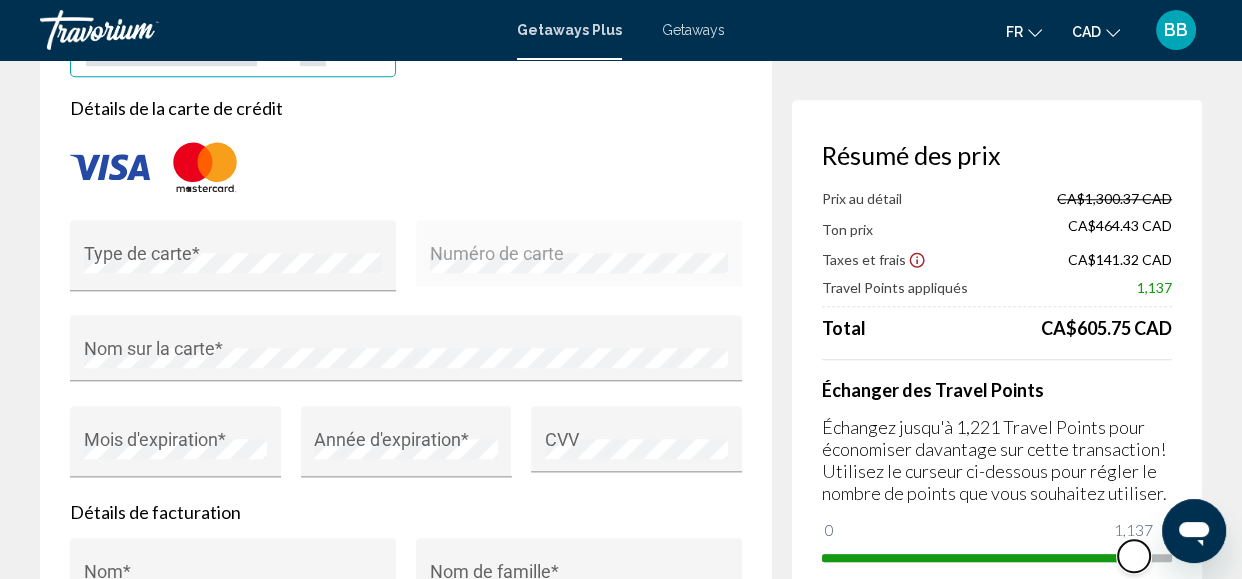 scroll, scrollTop: 1750, scrollLeft: 0, axis: vertical 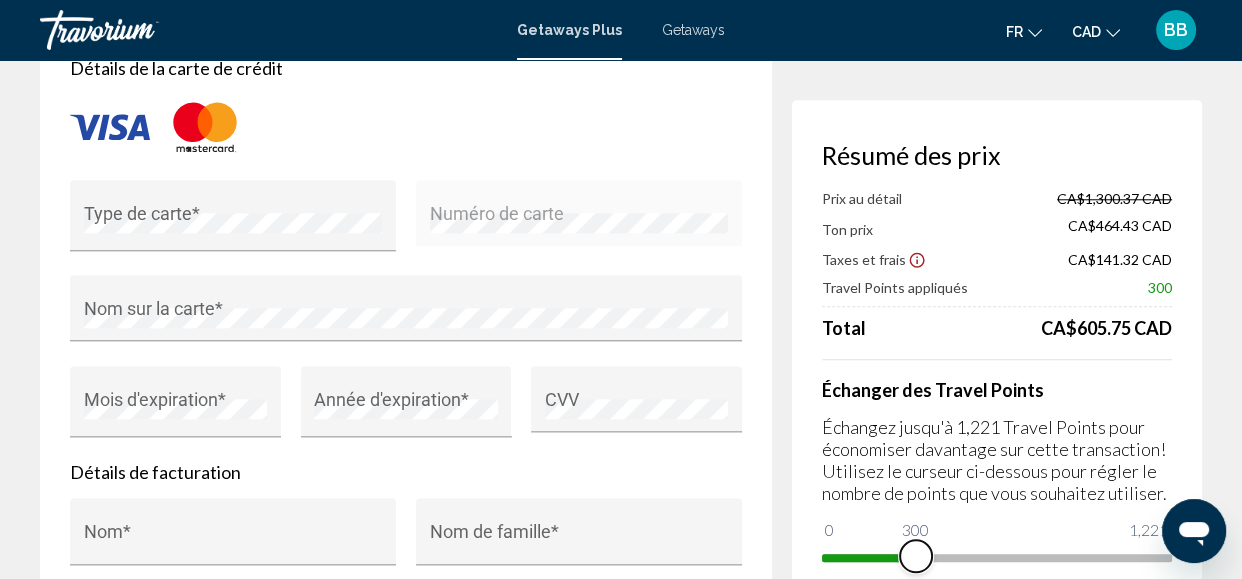 click at bounding box center [916, 556] 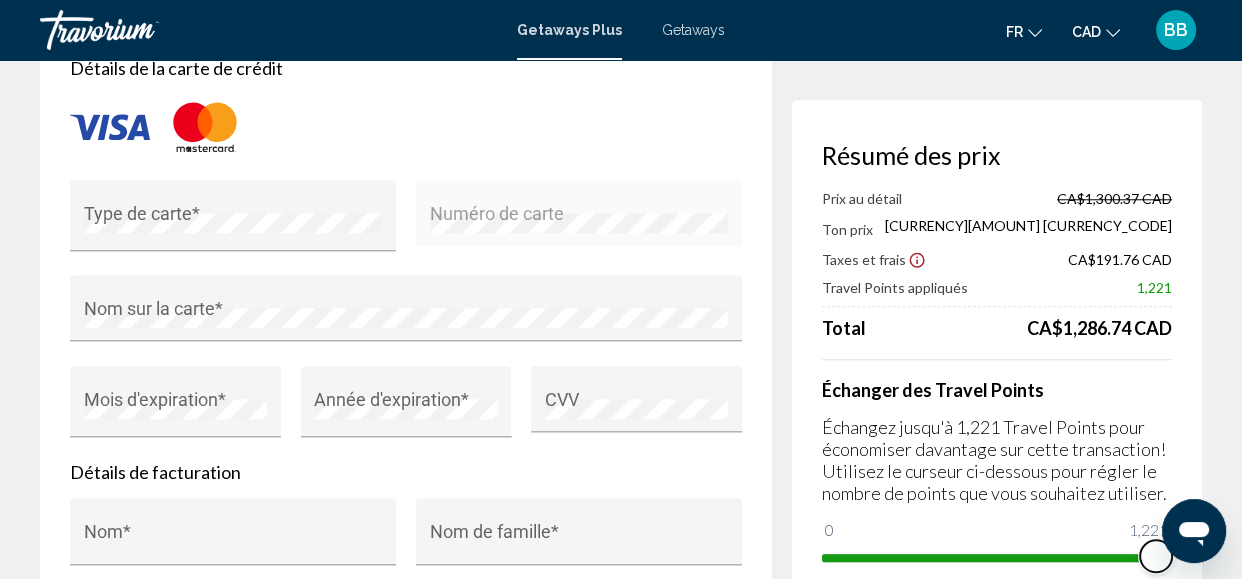 drag, startPoint x: 2077, startPoint y: 1050, endPoint x: 1197, endPoint y: 557, distance: 1008.68677 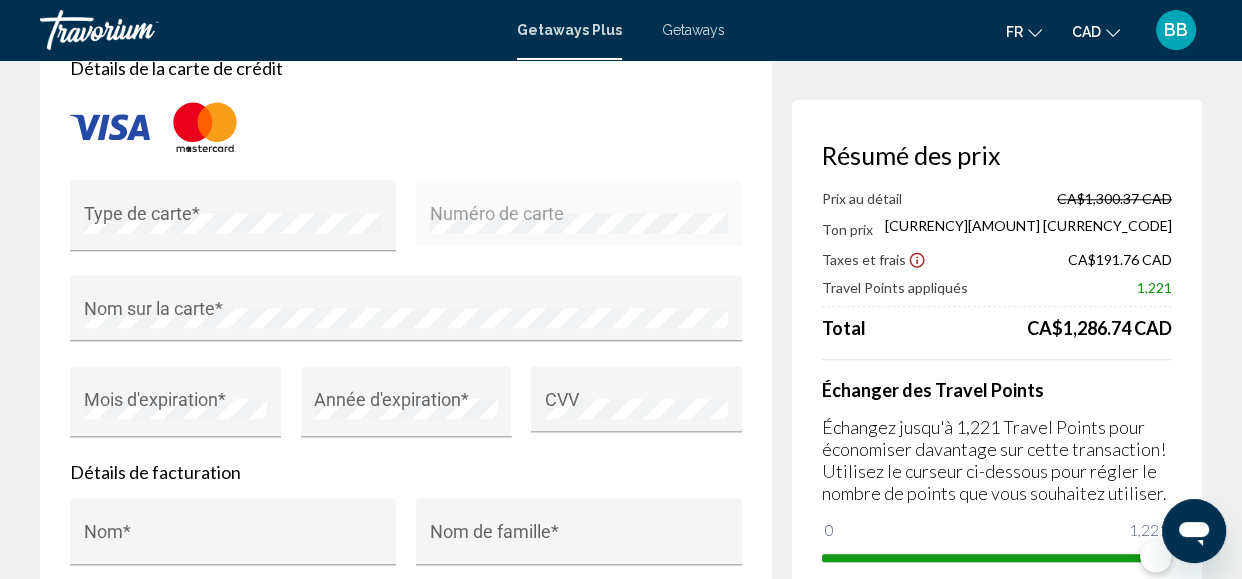 click on "Résumé des prix Prix au détail  CA$1,300.37 CAD  Ton prix CA$1,094.98 CAD Taxes et frais
CA$191.76 CAD  Travel Points appliqués 1,221 Total  CA$1,286.74 CAD  Échanger des  Travel Points Échangez jusqu'à 1,221  Travel Points pour économiser davantage sur cette transaction! Utilisez le curseur ci-dessous pour régler le nombre de points que vous souhaitez utiliser. 0 1,221 1,221" at bounding box center (997, 356) 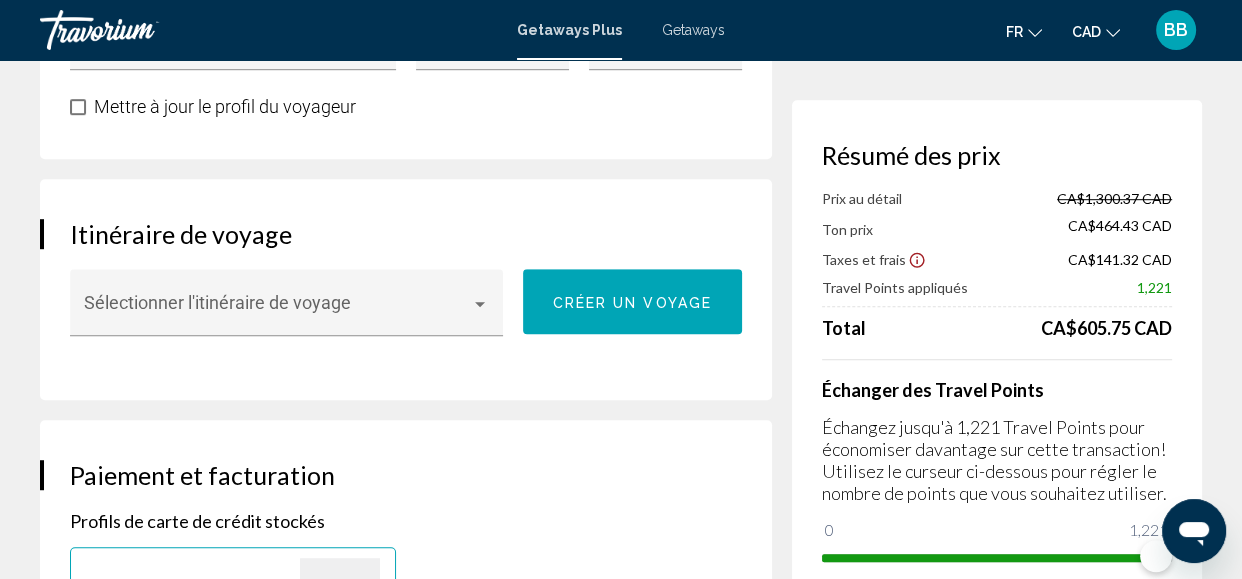 scroll, scrollTop: 700, scrollLeft: 0, axis: vertical 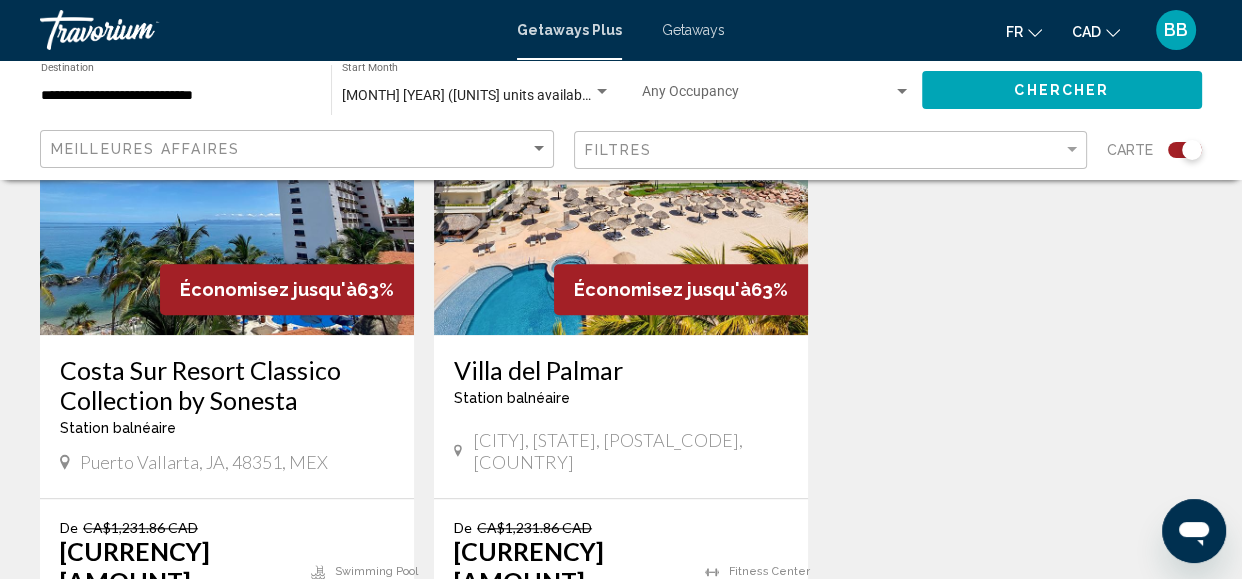 click at bounding box center (621, 175) 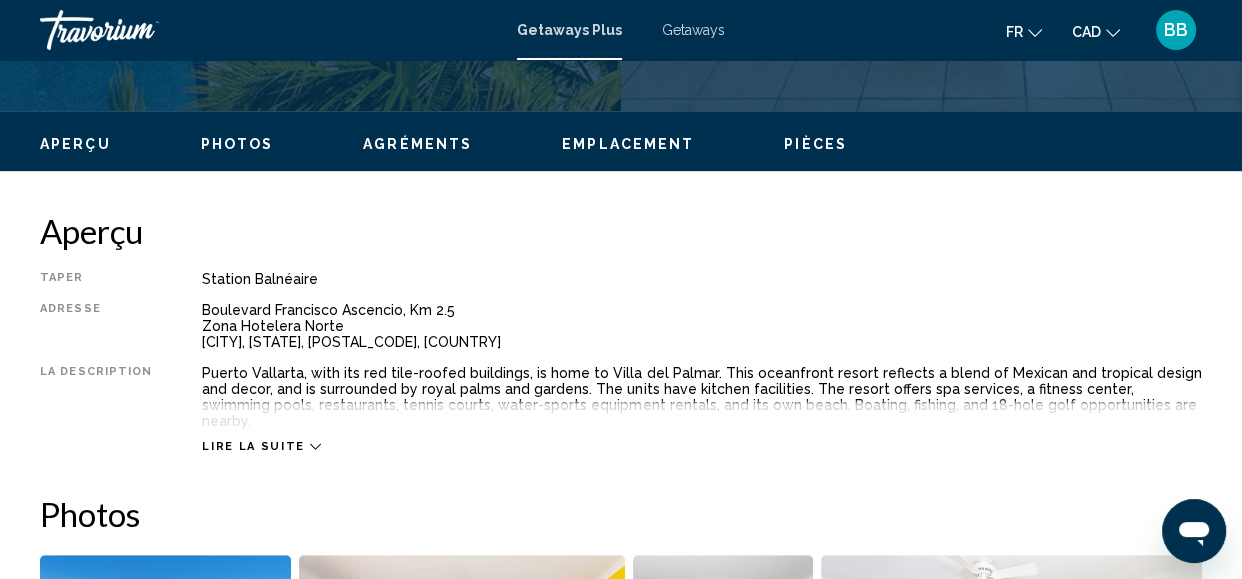 scroll, scrollTop: 1104, scrollLeft: 0, axis: vertical 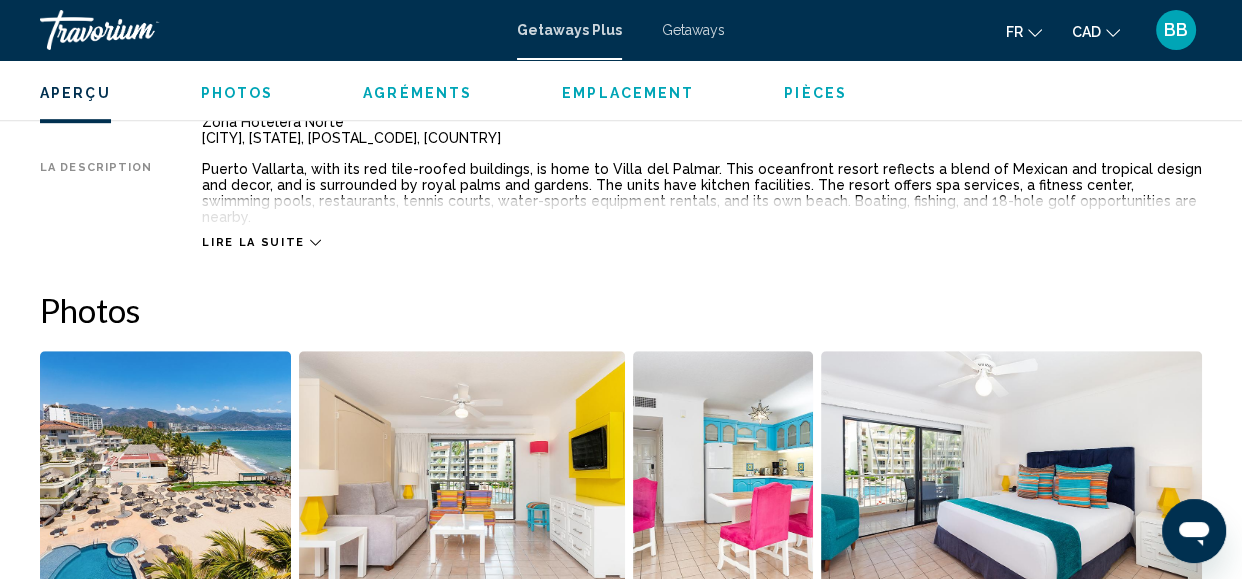 click on "Lire la suite" at bounding box center (253, 242) 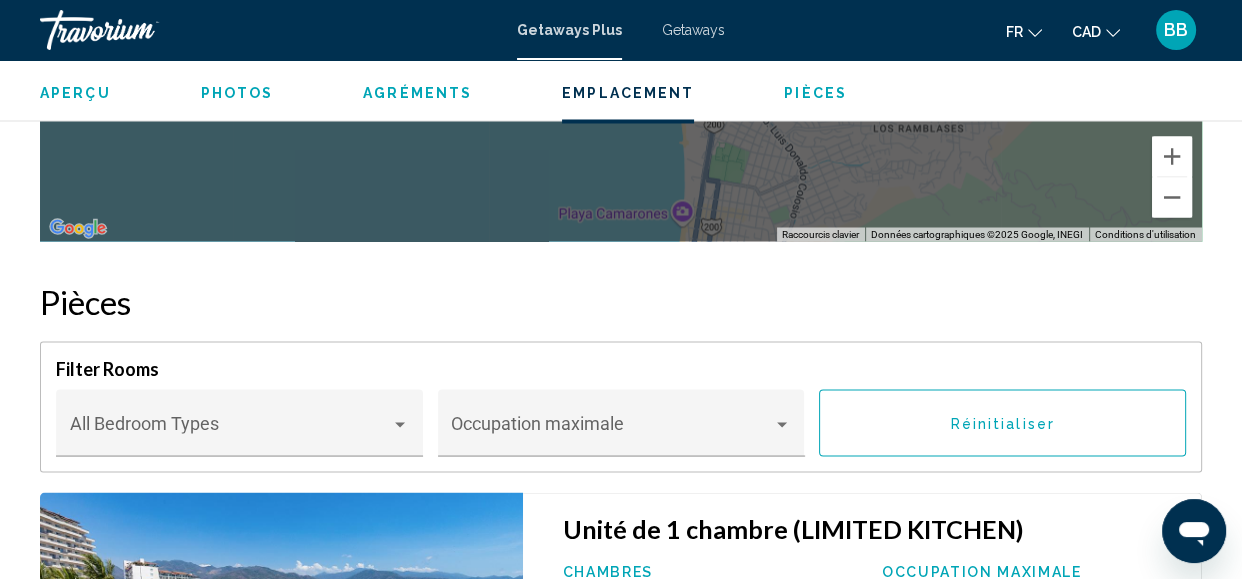 scroll, scrollTop: 3285, scrollLeft: 0, axis: vertical 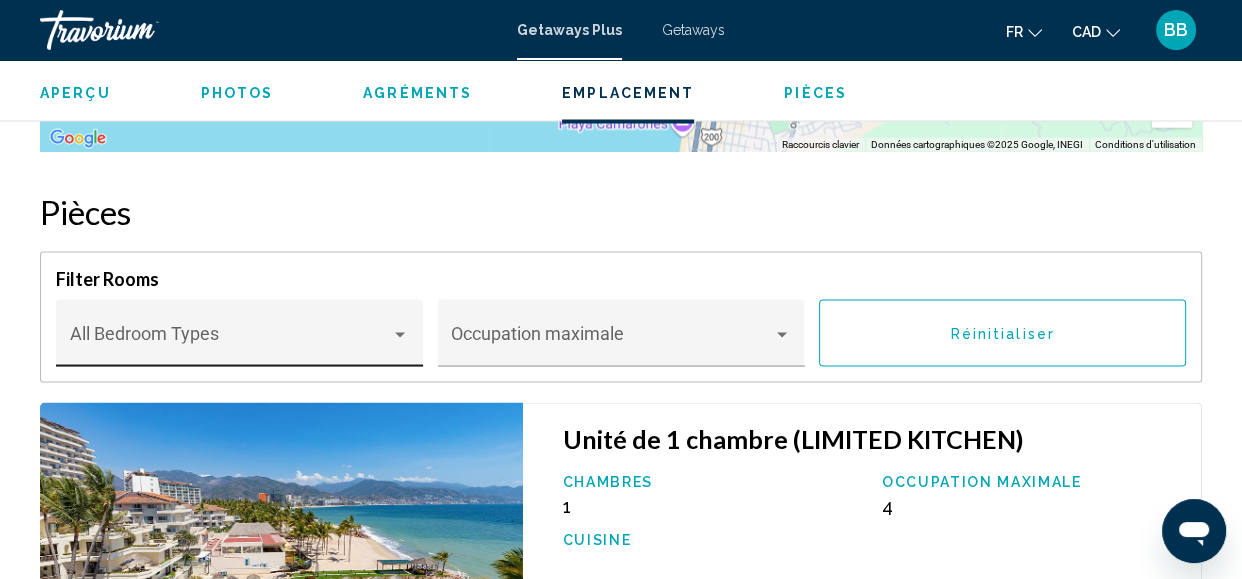 click at bounding box center [400, 334] 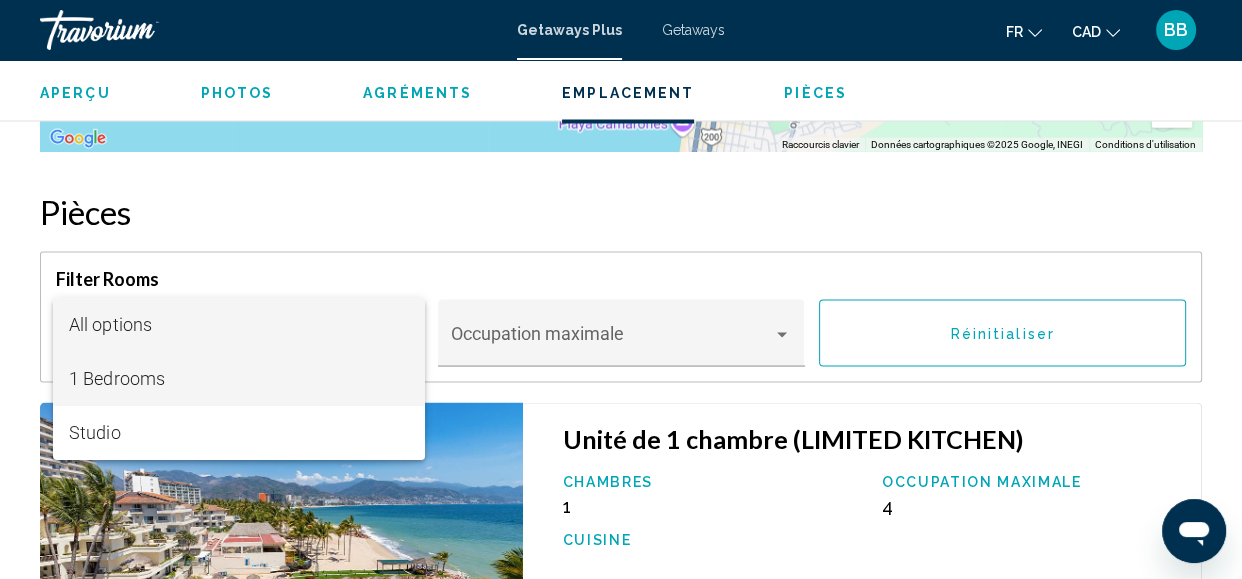 click on "1 Bedrooms" at bounding box center [239, 379] 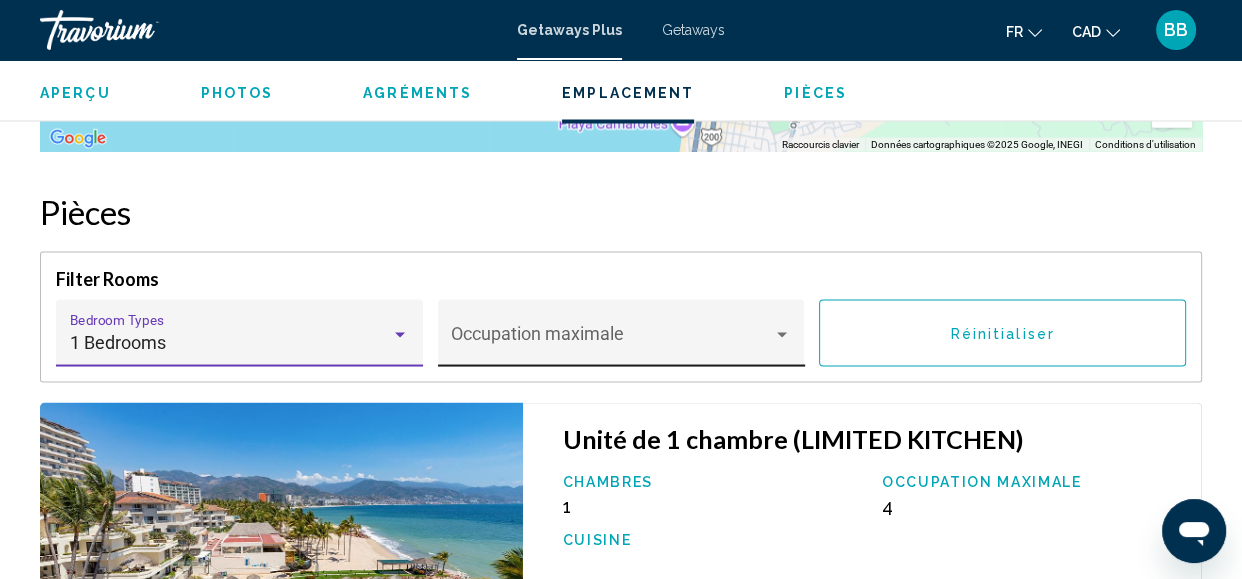 click at bounding box center [612, 342] 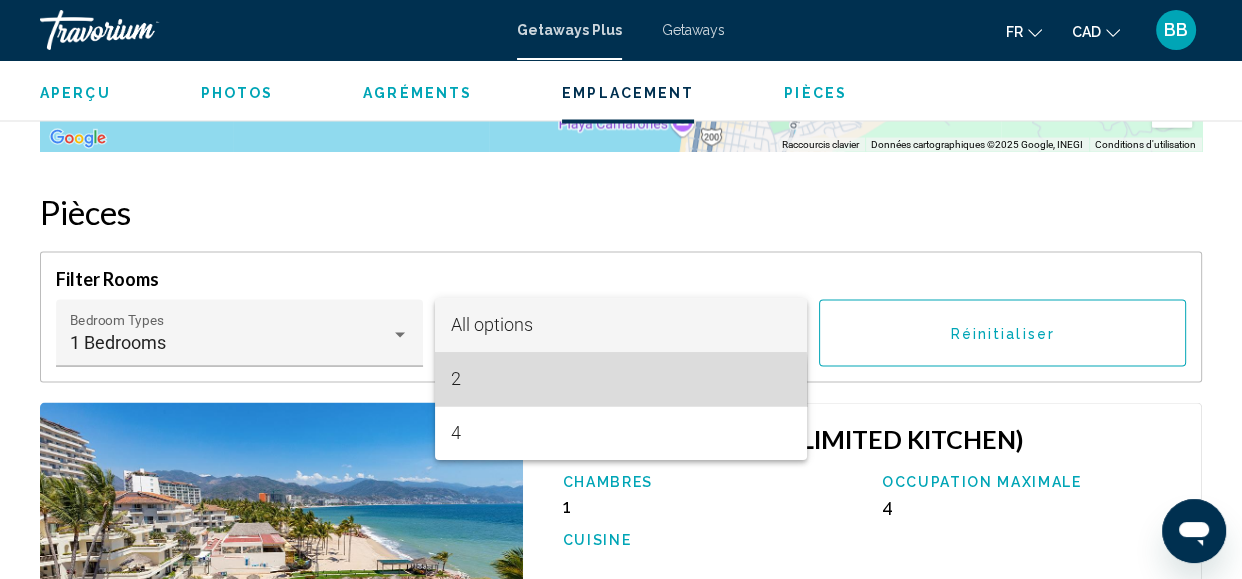 click on "2" at bounding box center (621, 379) 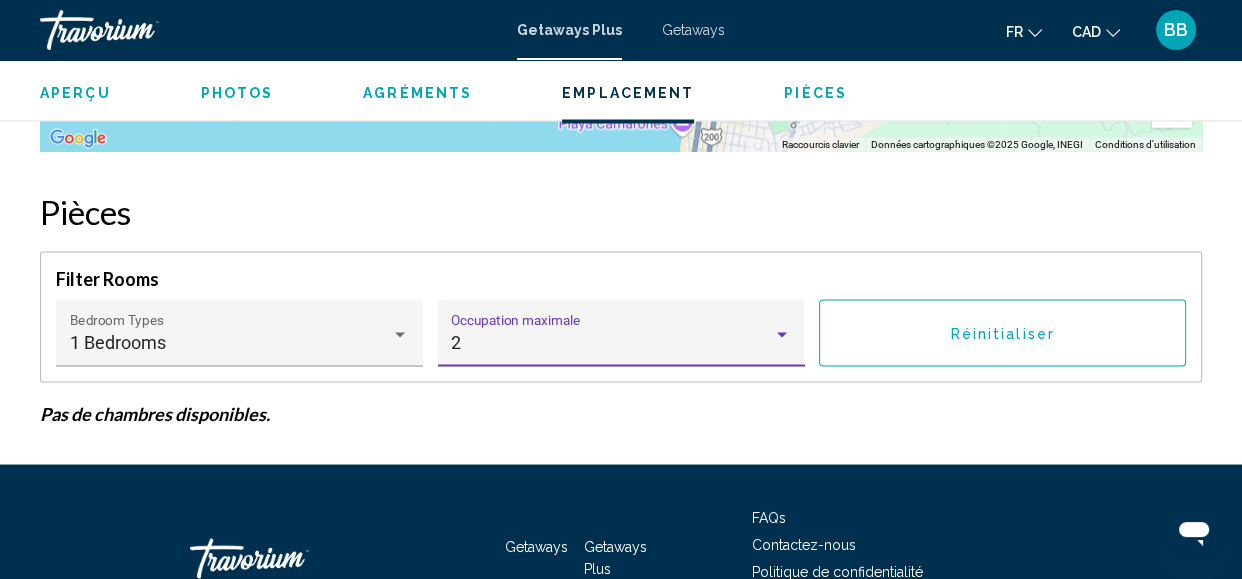 click on "Réinitialiser" at bounding box center [1003, 333] 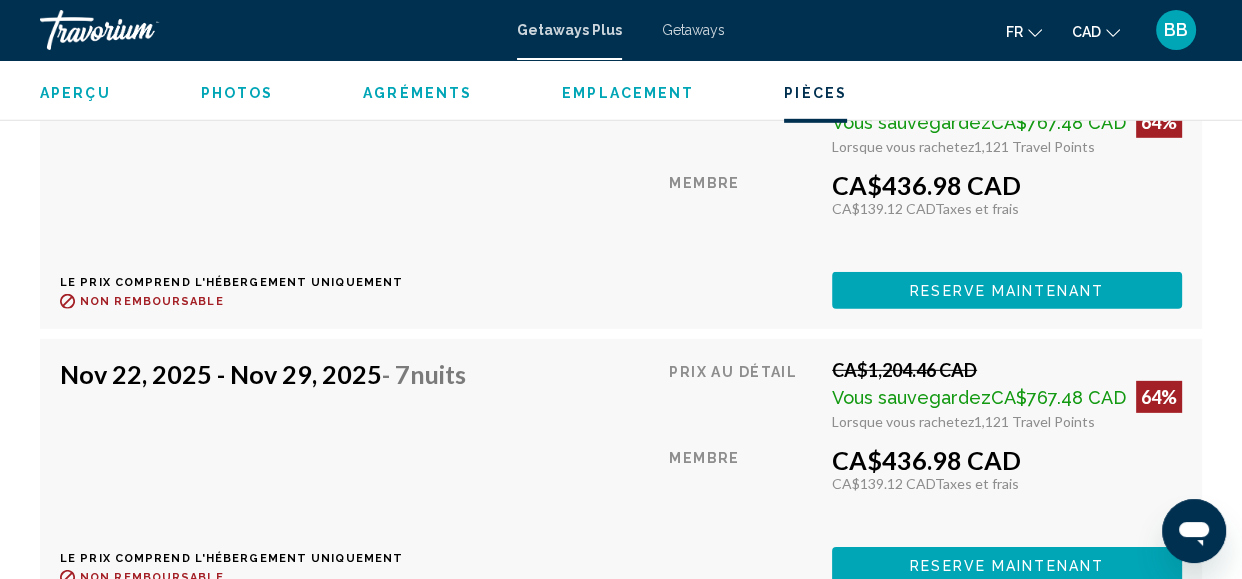 scroll, scrollTop: 5560, scrollLeft: 0, axis: vertical 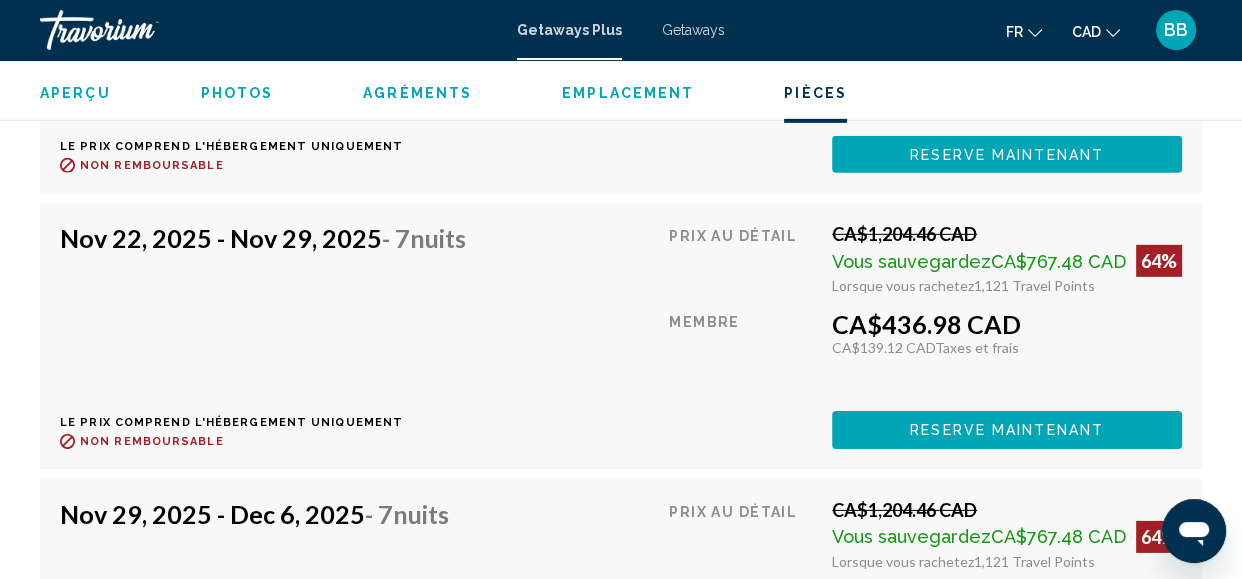 click on "Reserve maintenant" at bounding box center (924, -1316) 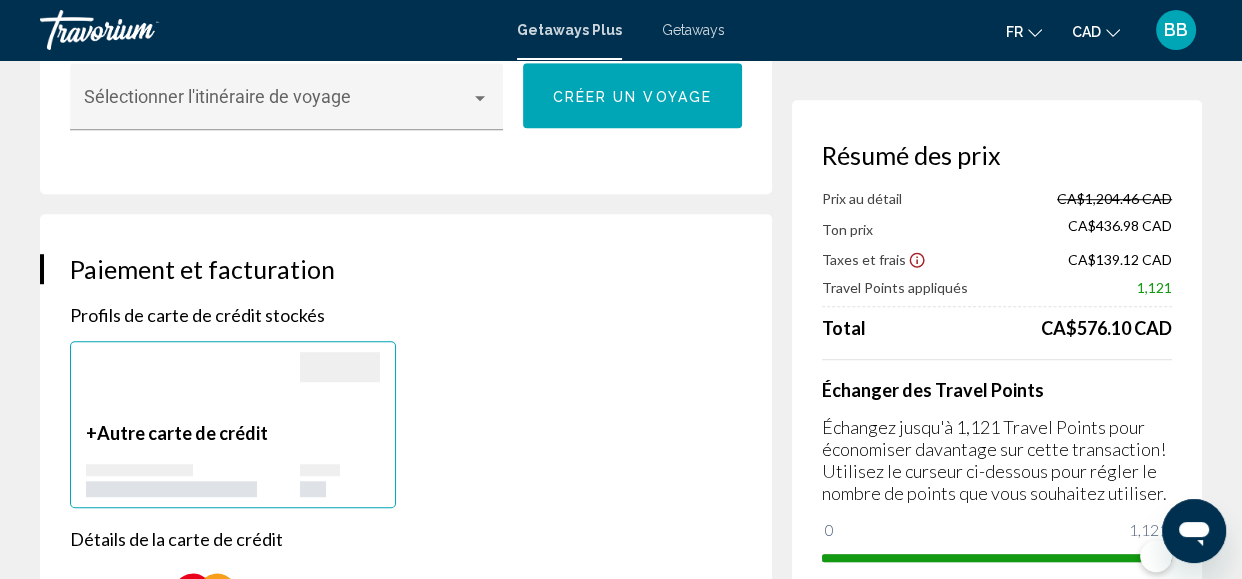 scroll, scrollTop: 951, scrollLeft: 0, axis: vertical 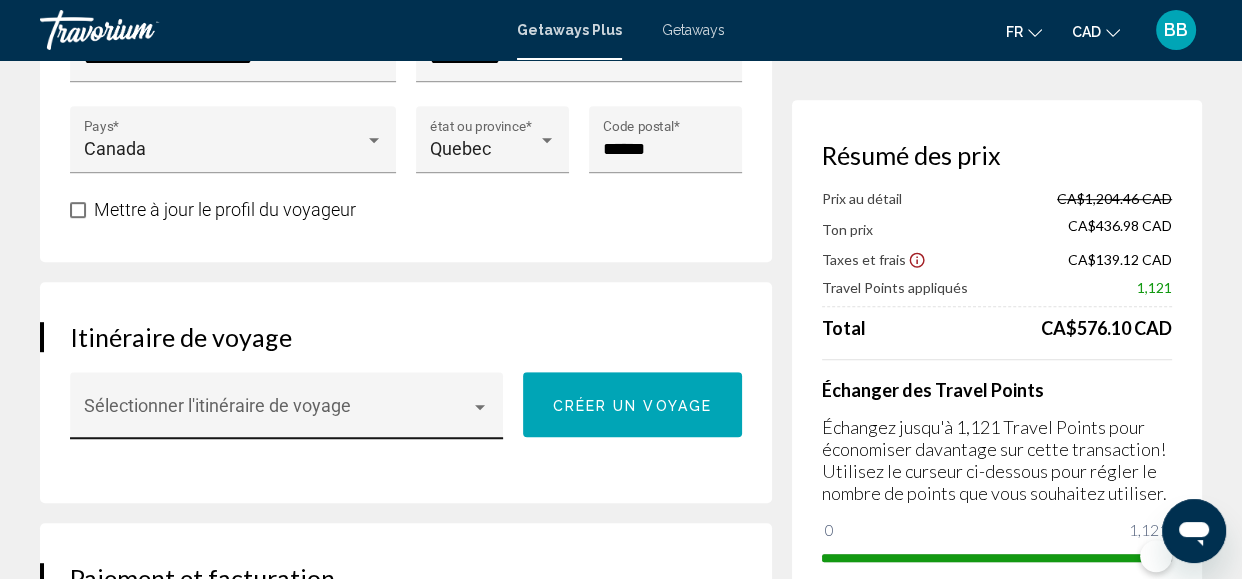 click at bounding box center (480, 407) 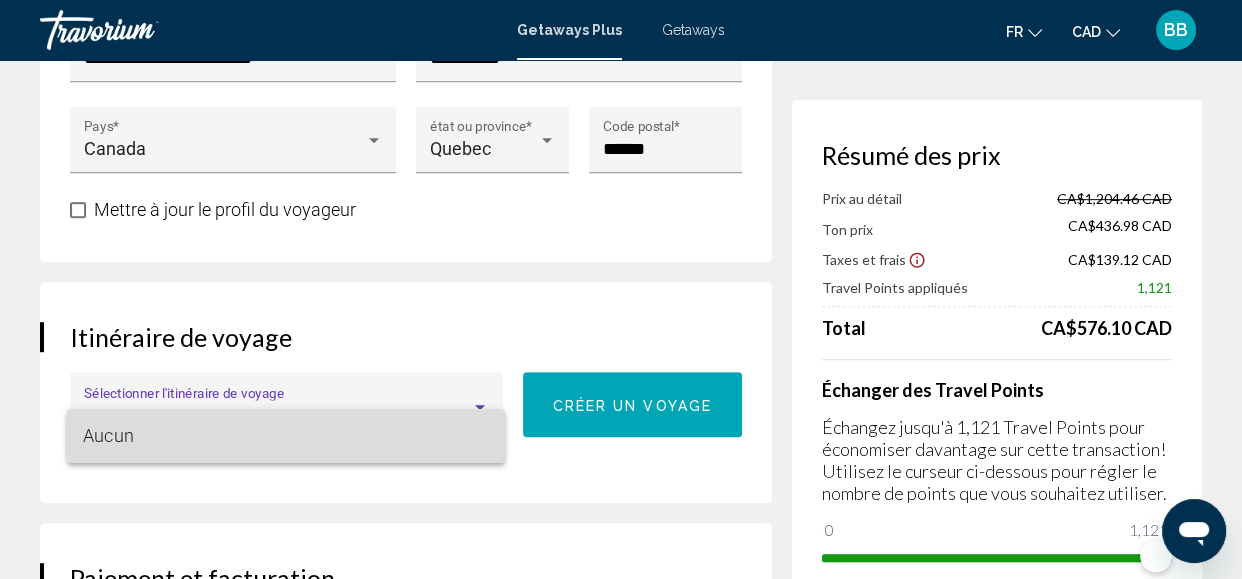 click on "Aucun" at bounding box center [286, 436] 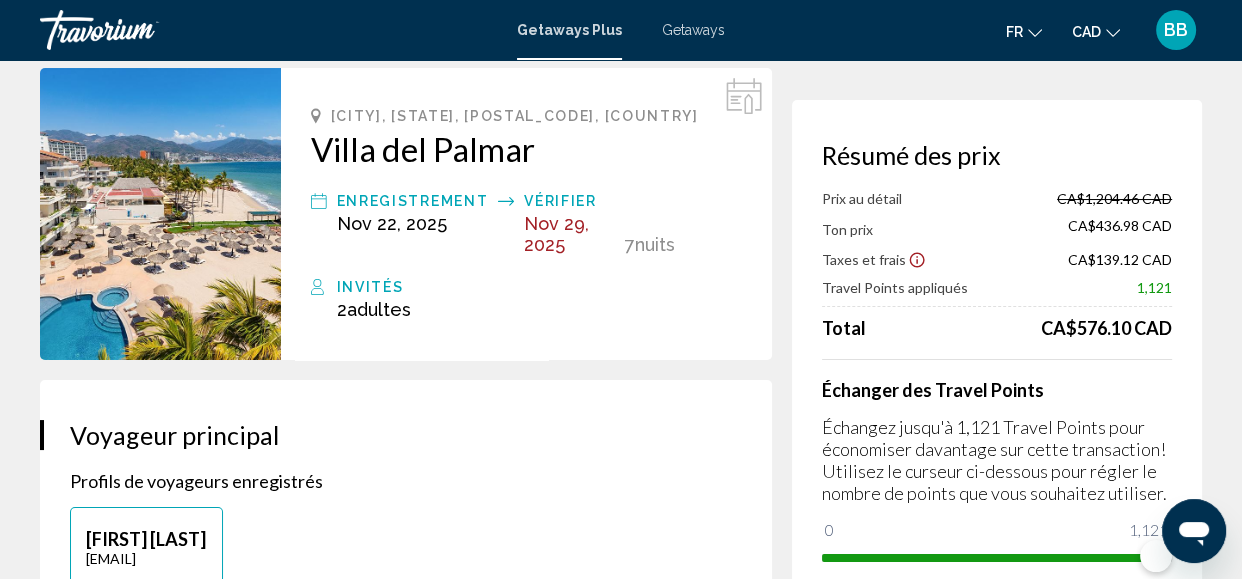scroll, scrollTop: 0, scrollLeft: 0, axis: both 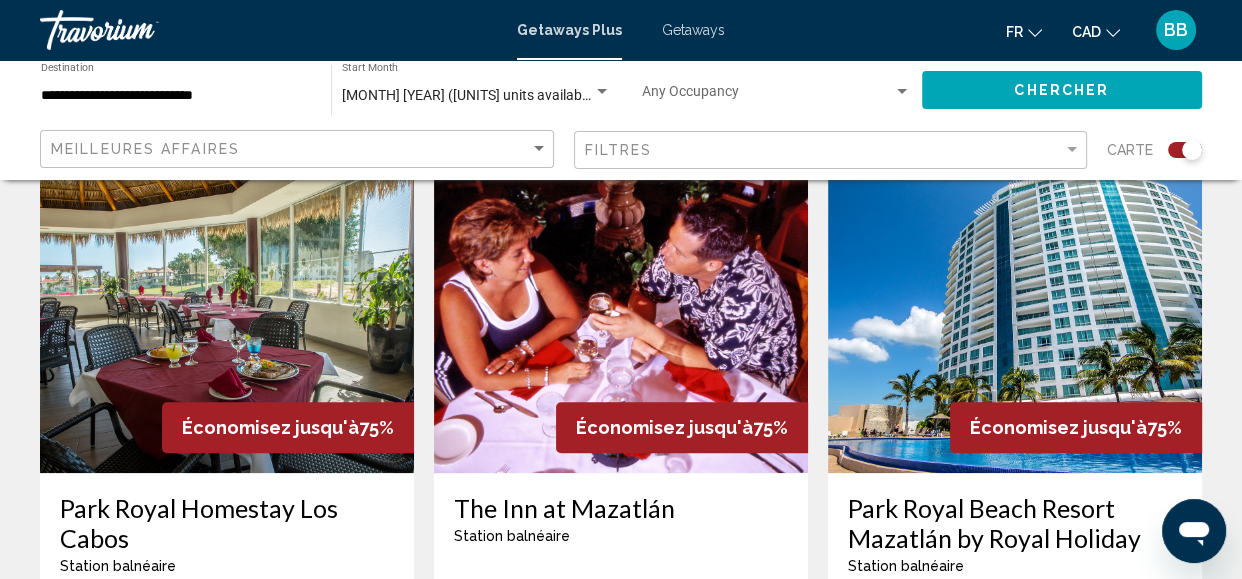 click at bounding box center (1015, 313) 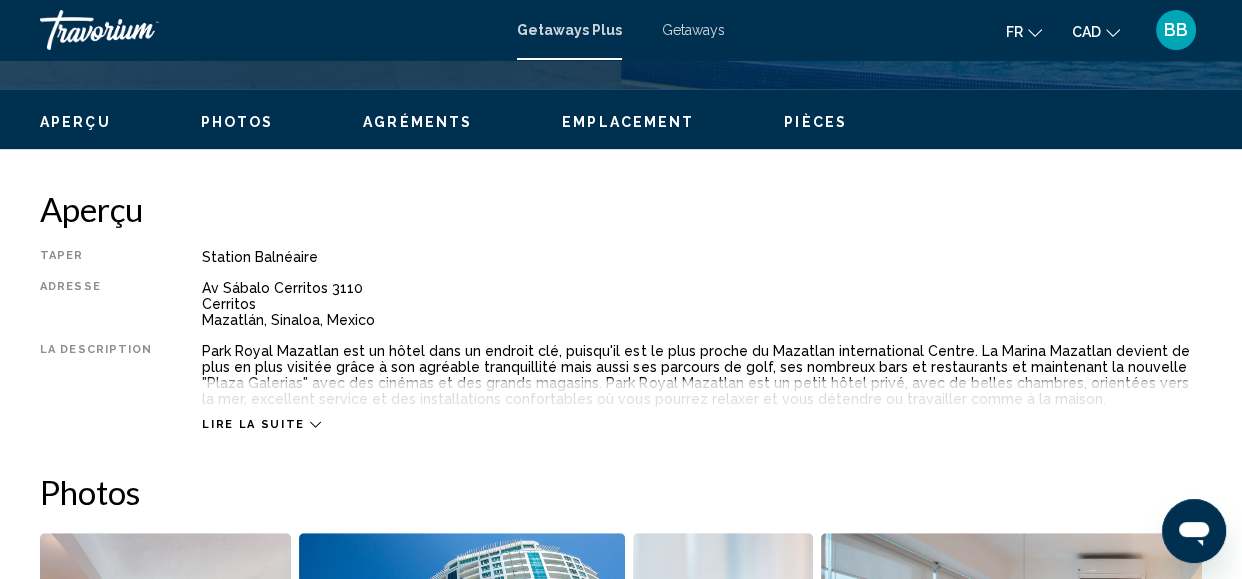 scroll, scrollTop: 924, scrollLeft: 0, axis: vertical 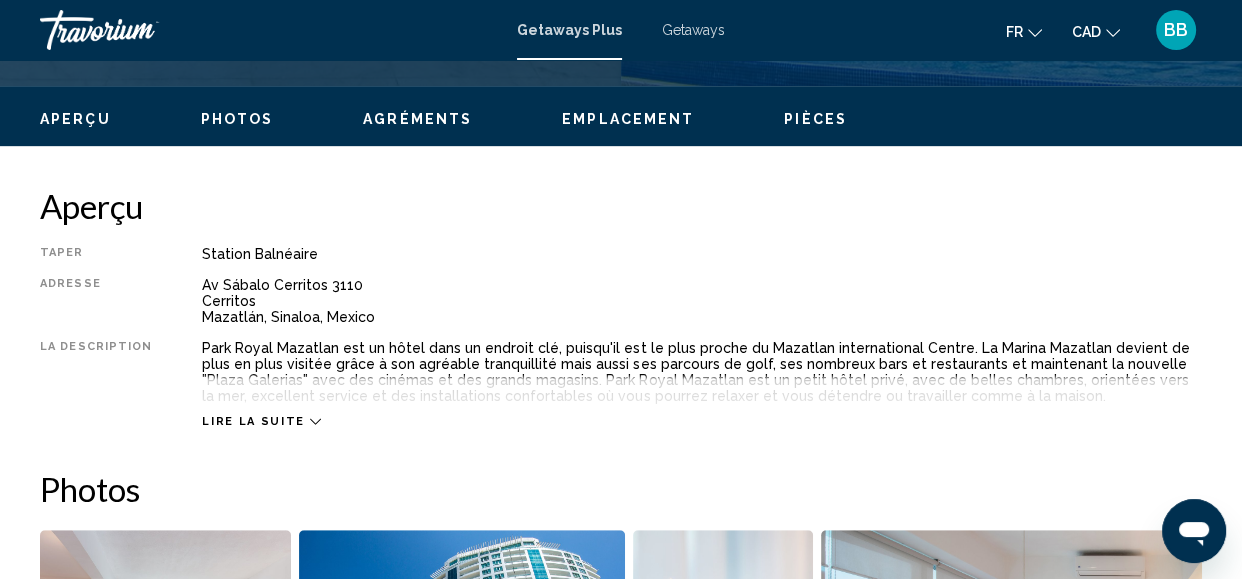 click on "Lire la suite" at bounding box center (253, 421) 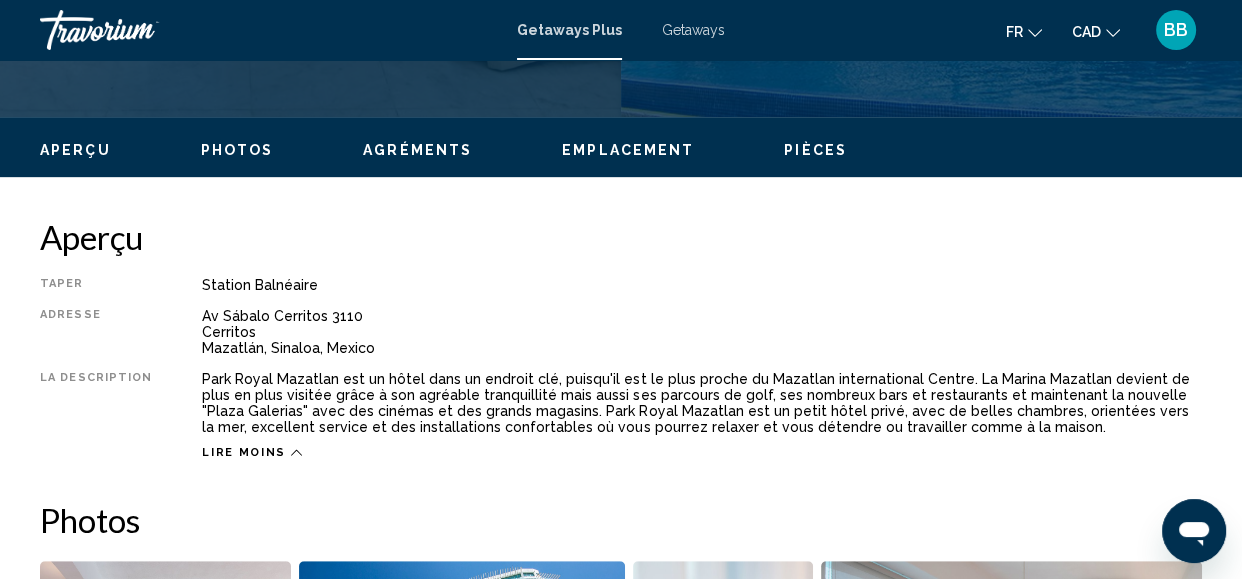 scroll, scrollTop: 875, scrollLeft: 0, axis: vertical 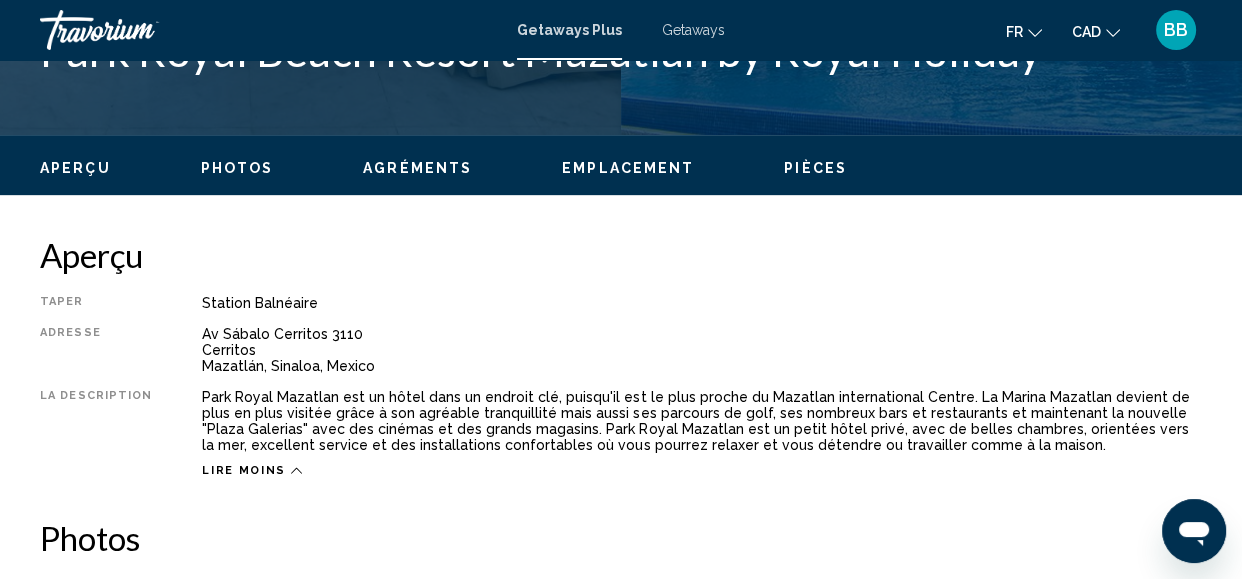 click on "Emplacement" at bounding box center [628, 168] 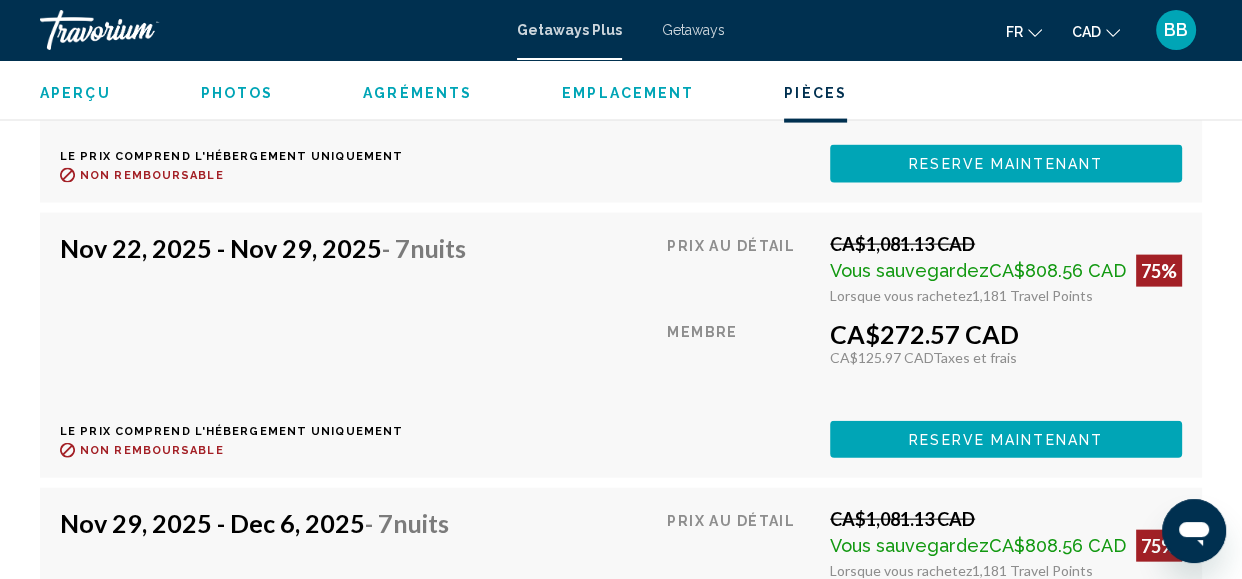 scroll, scrollTop: 3910, scrollLeft: 0, axis: vertical 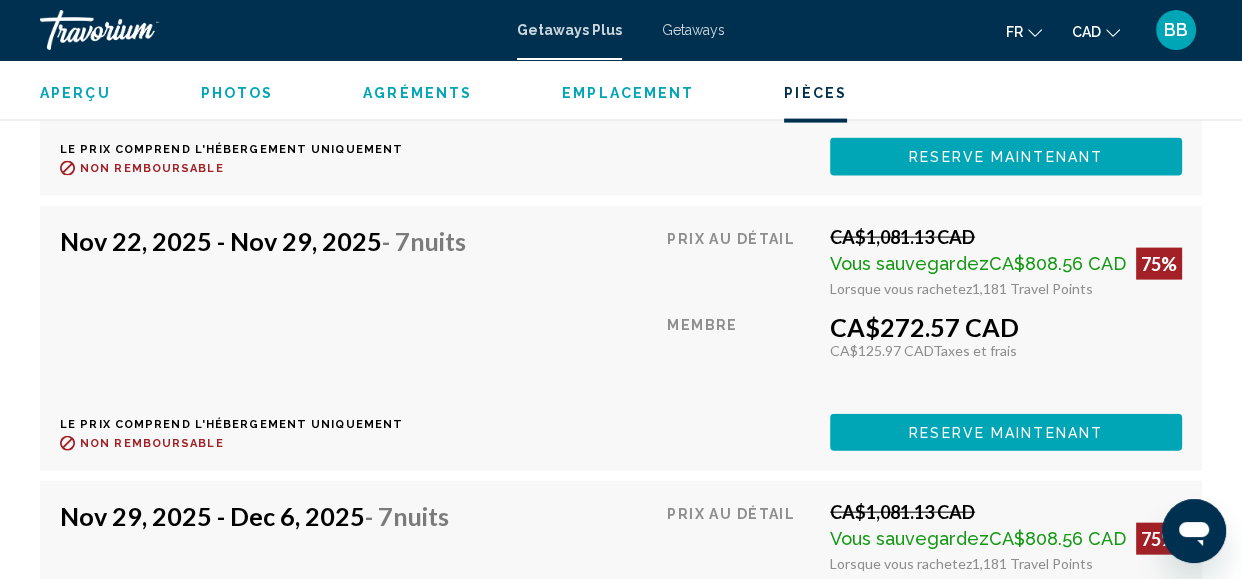 click on "Reserve maintenant" at bounding box center [1006, 158] 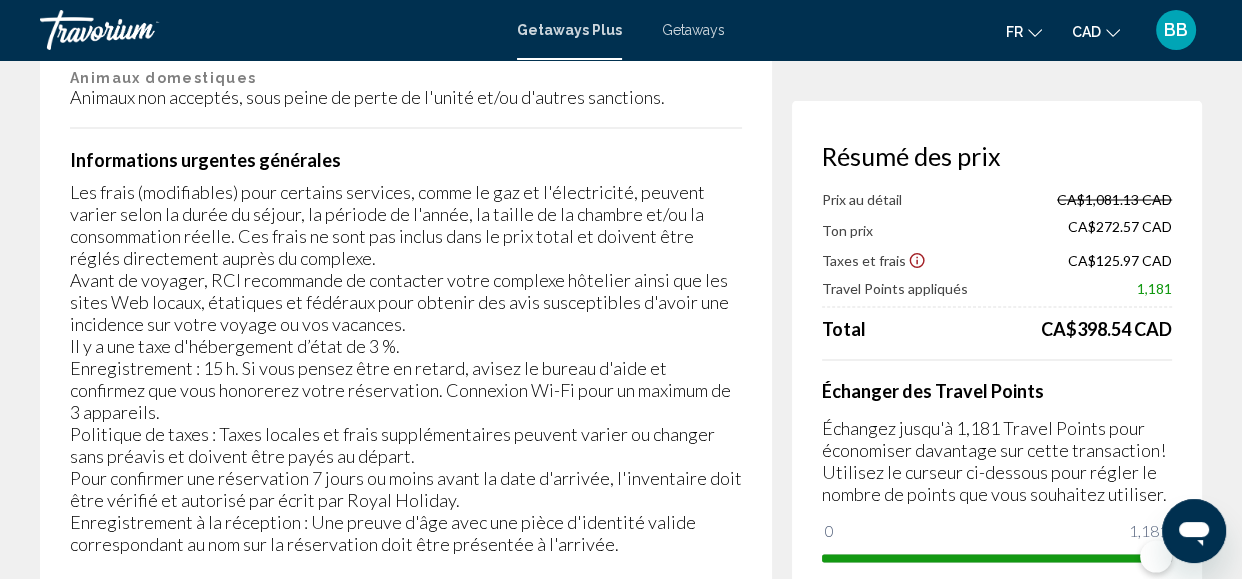 scroll, scrollTop: 3598, scrollLeft: 0, axis: vertical 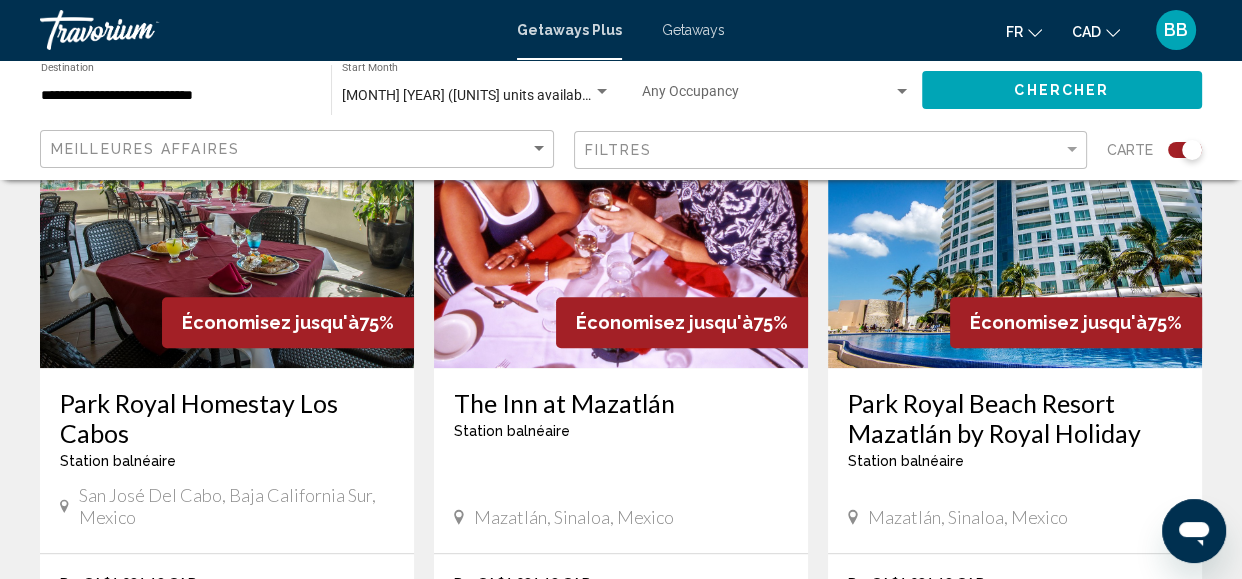 click at bounding box center [227, 208] 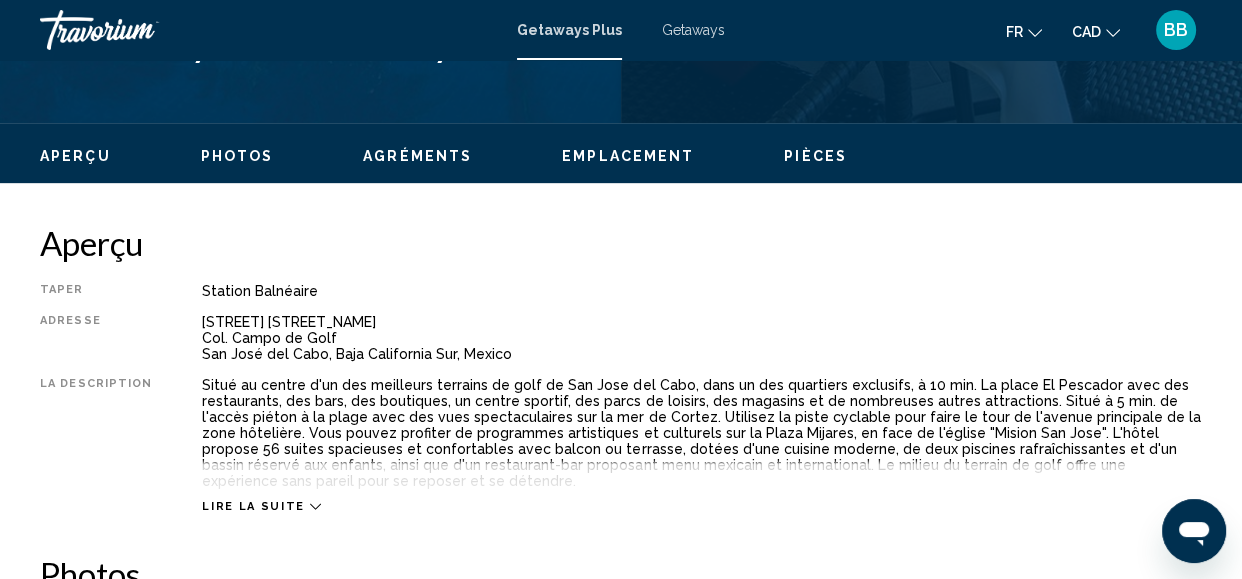 scroll, scrollTop: 901, scrollLeft: 0, axis: vertical 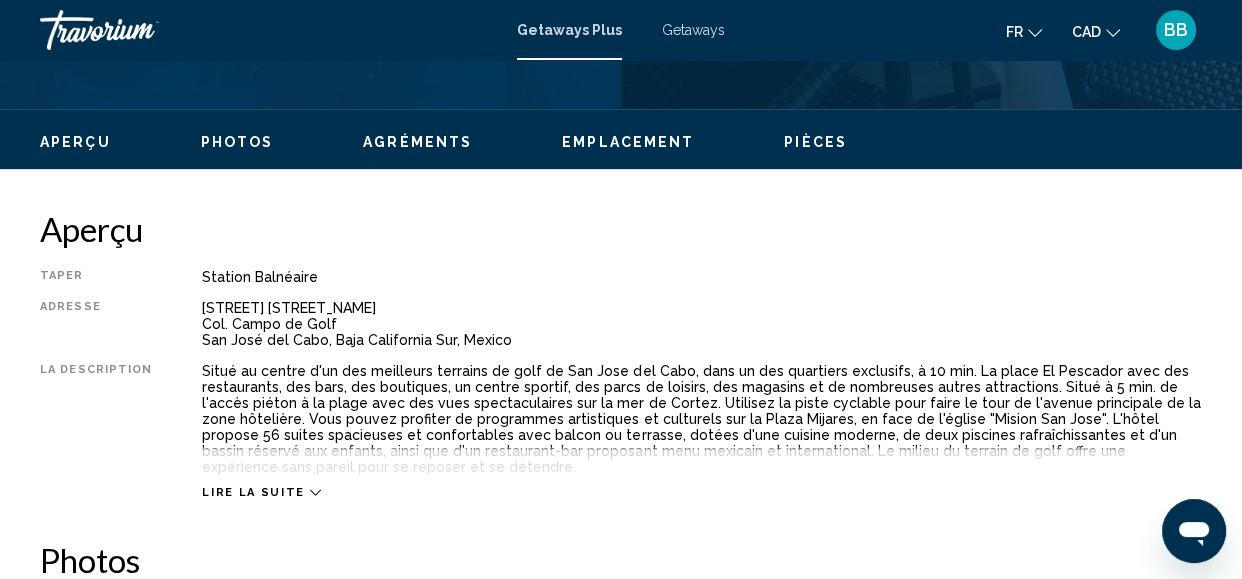 click on "Lire la suite" at bounding box center (253, 492) 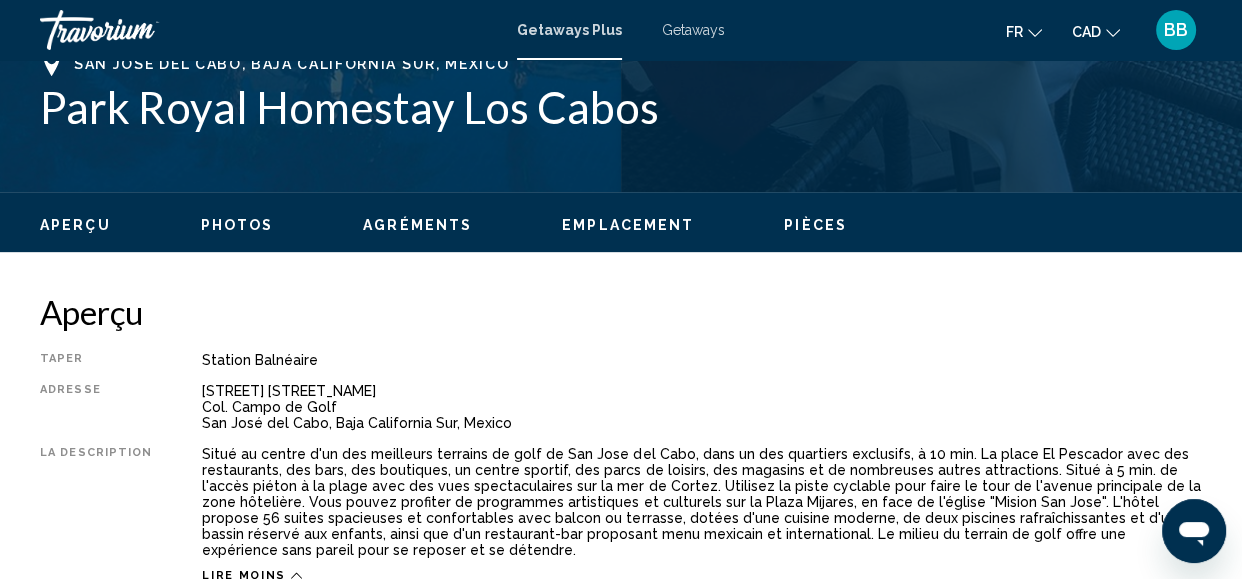 scroll, scrollTop: 537, scrollLeft: 0, axis: vertical 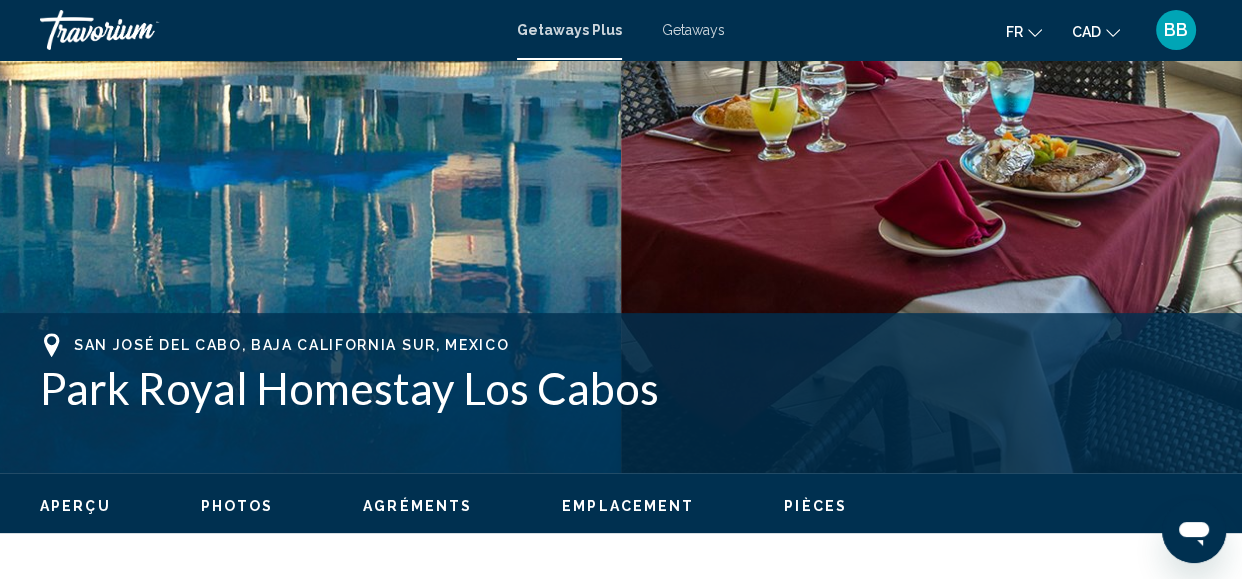 click on "[CITY], [STATE], [COUNTRY] Park Royal Homestay Los Cabos" at bounding box center [621, 393] 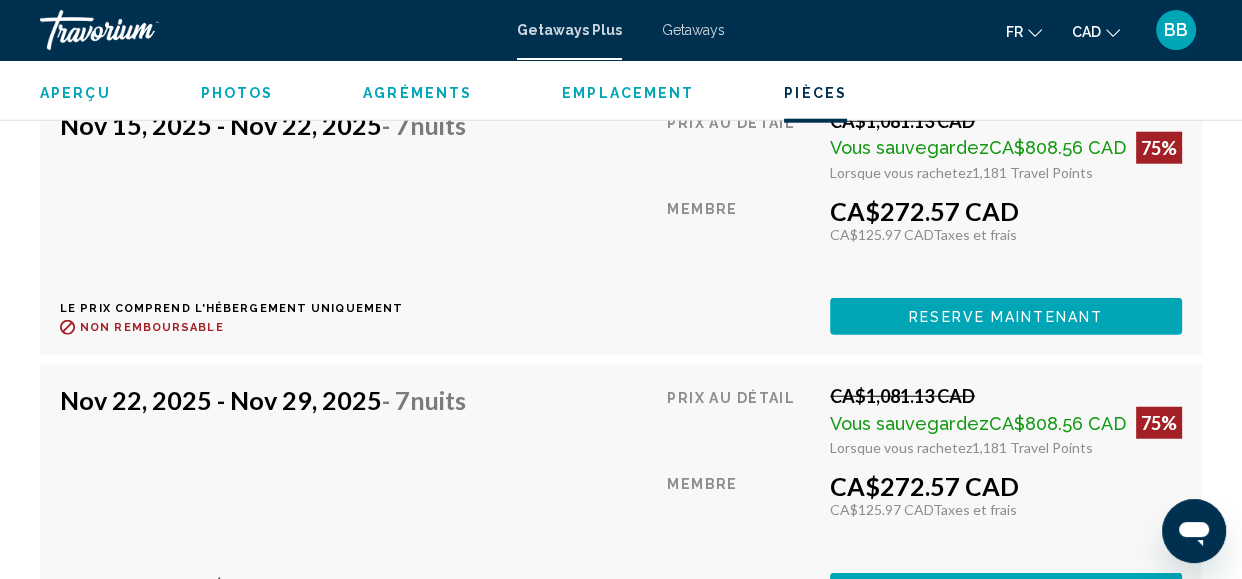 scroll, scrollTop: 4688, scrollLeft: 0, axis: vertical 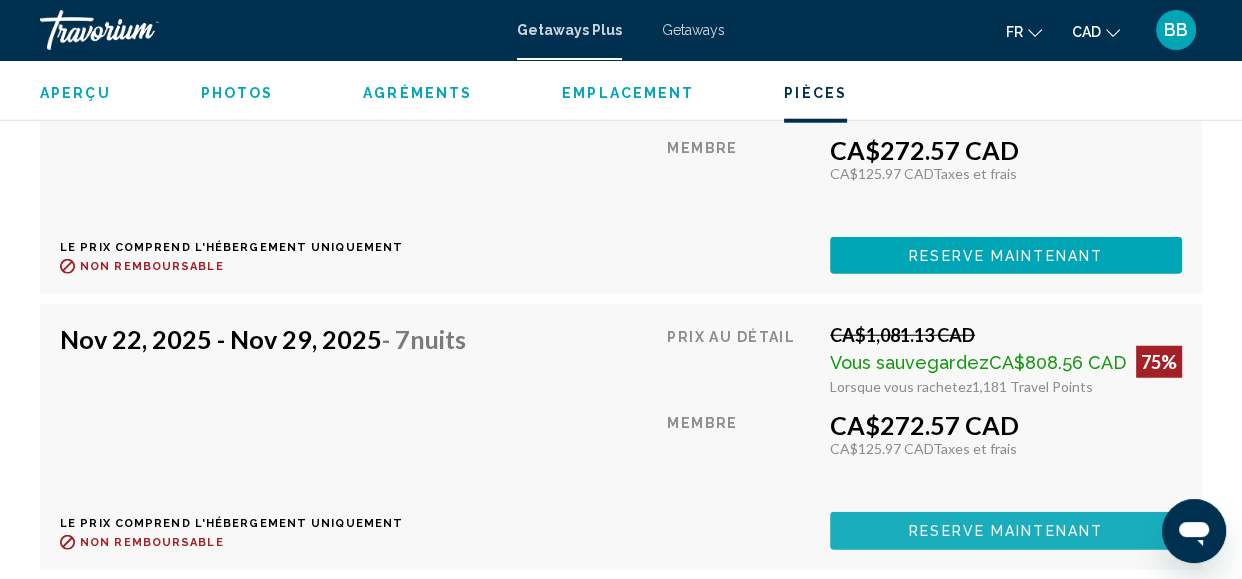 click on "Reserve maintenant" at bounding box center (1006, 532) 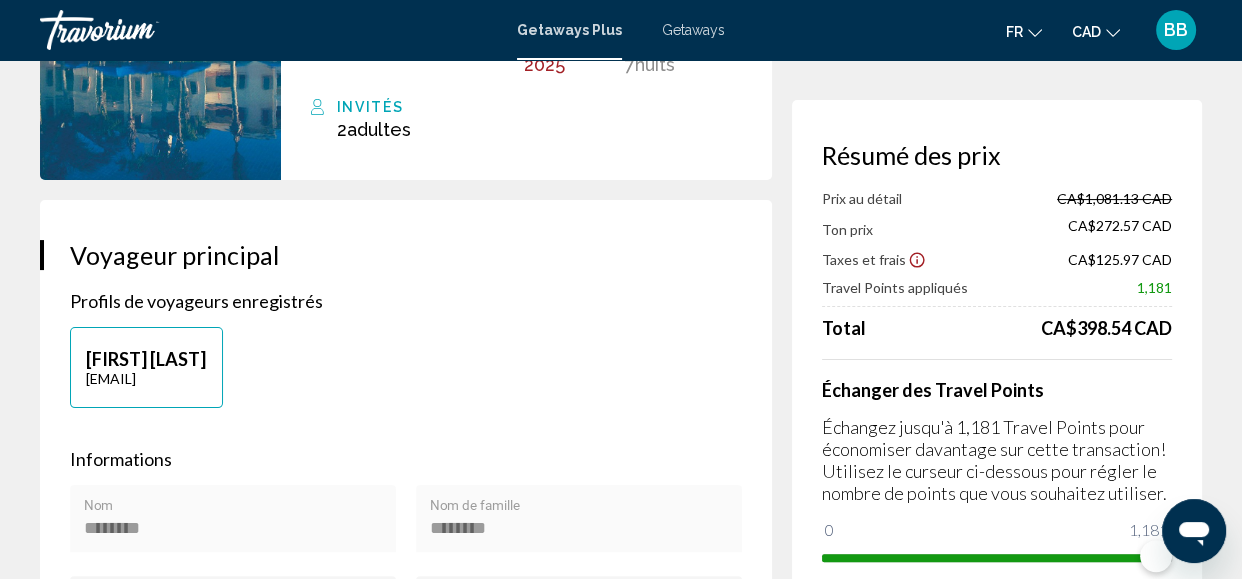 scroll, scrollTop: 194, scrollLeft: 0, axis: vertical 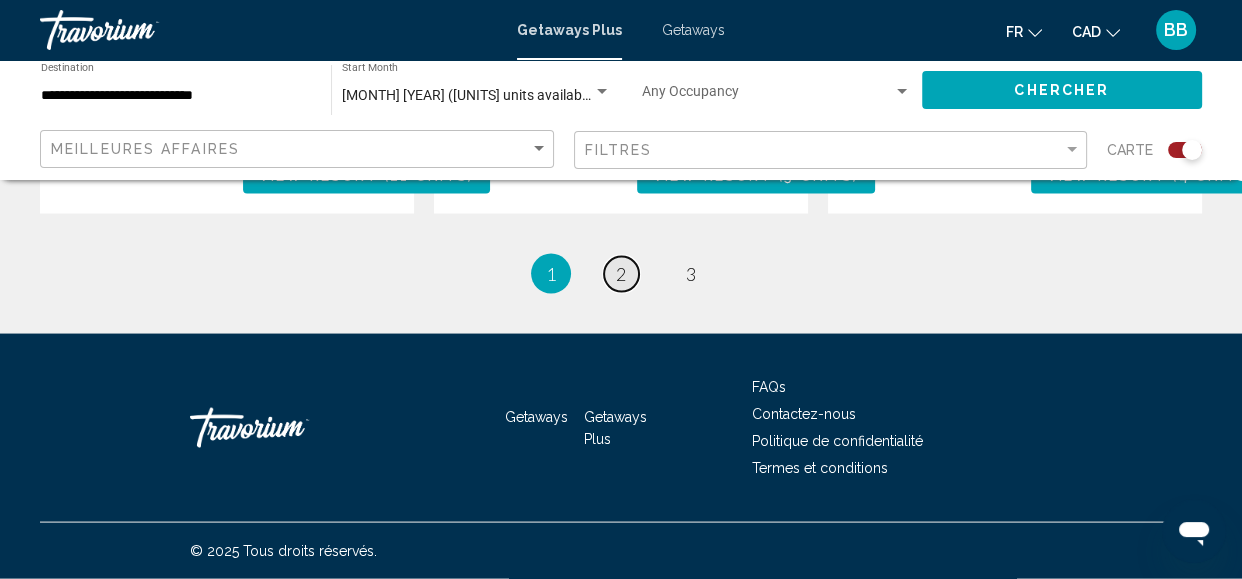 click on "2" at bounding box center [621, 274] 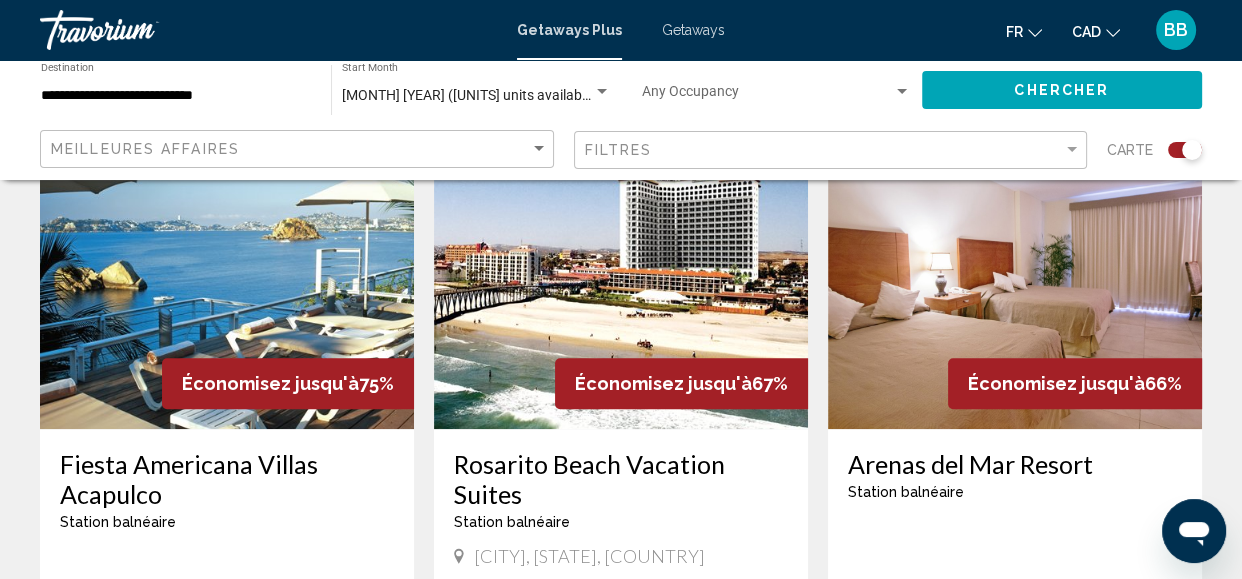 scroll, scrollTop: 1534, scrollLeft: 0, axis: vertical 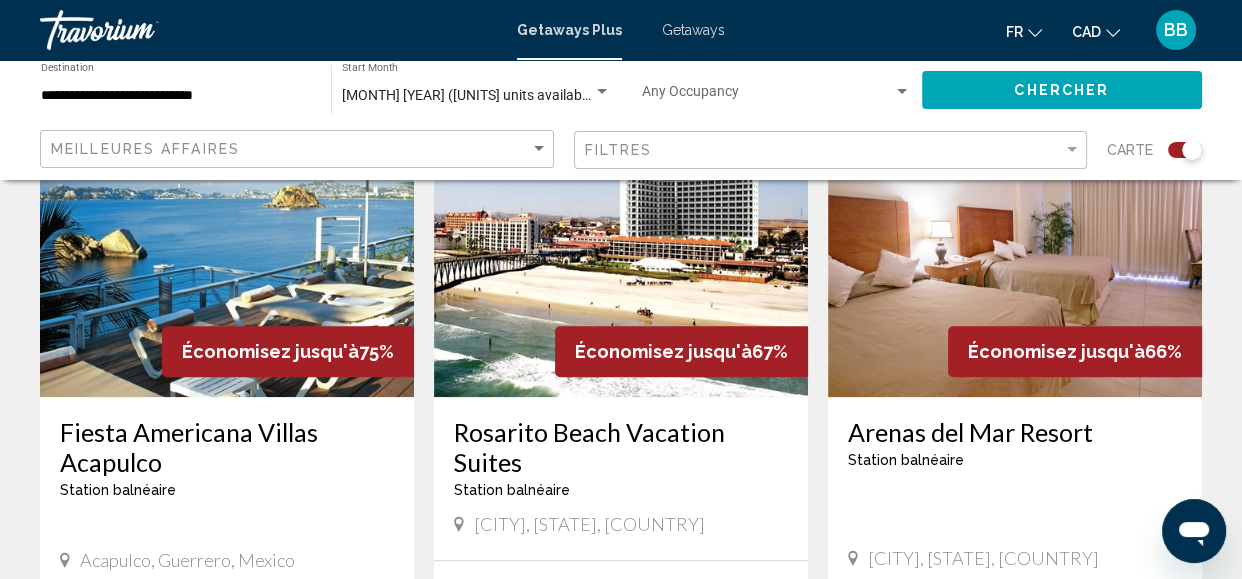 click at bounding box center [621, 237] 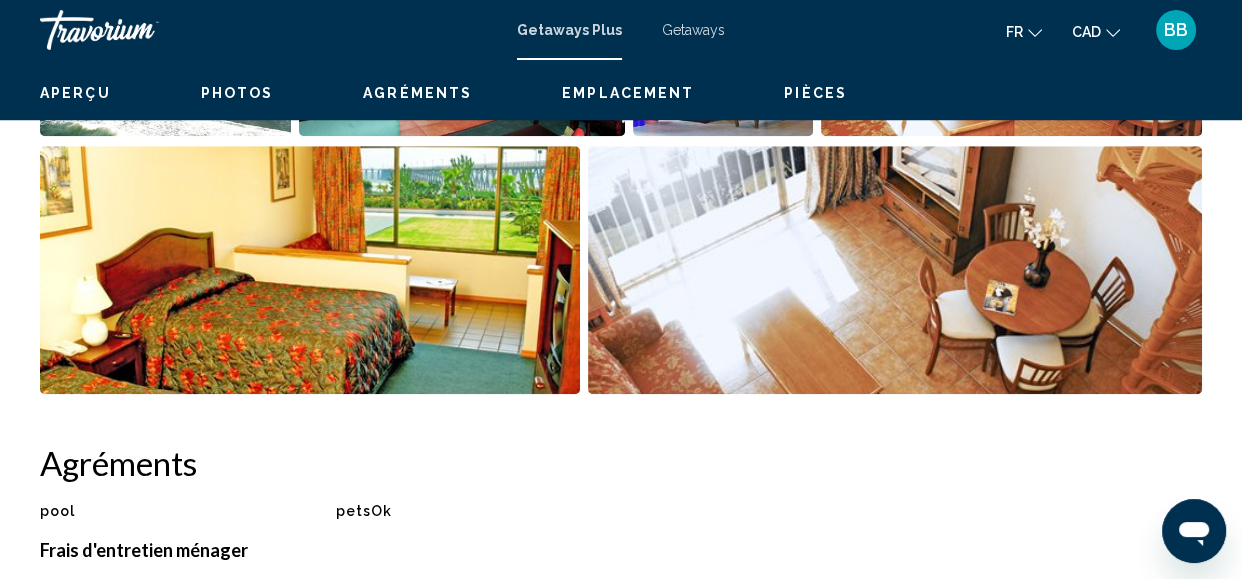scroll, scrollTop: 244, scrollLeft: 0, axis: vertical 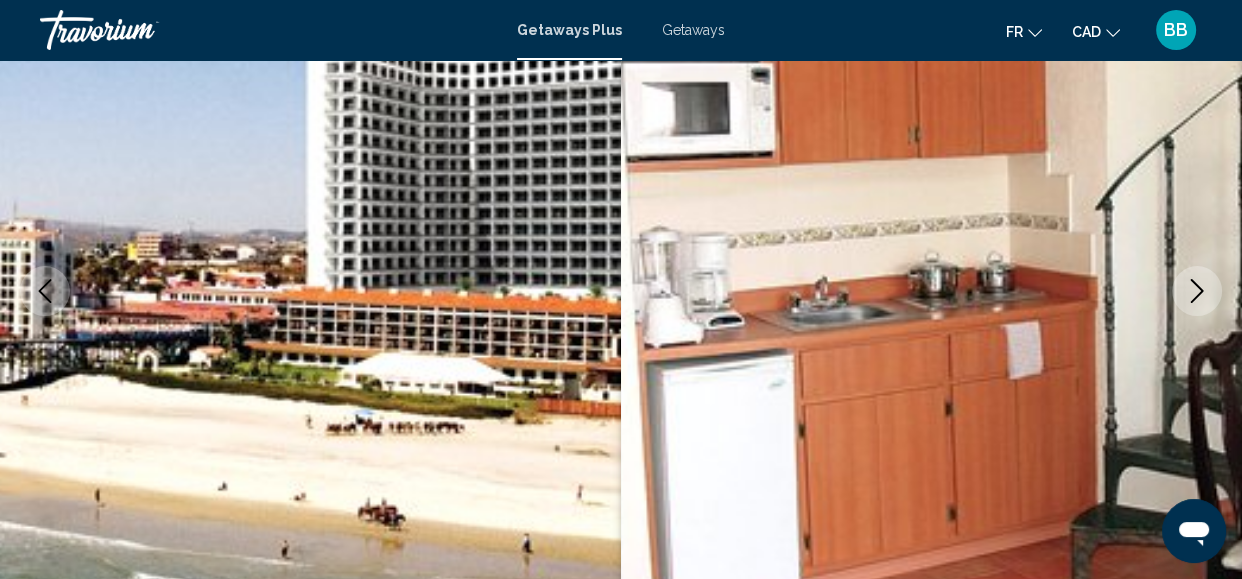 click 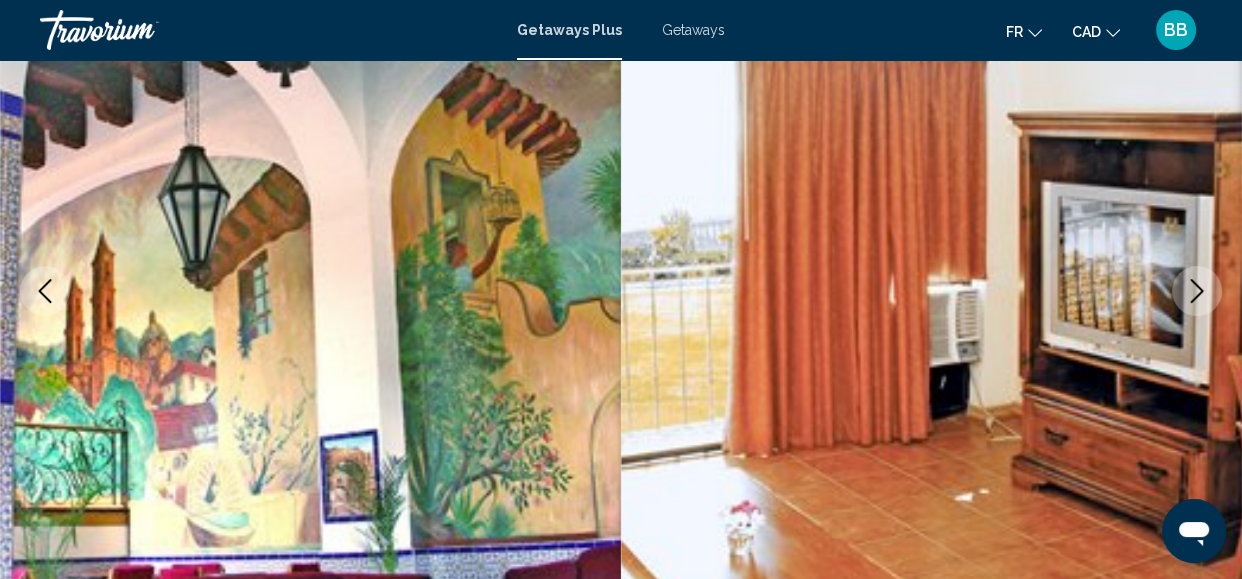click 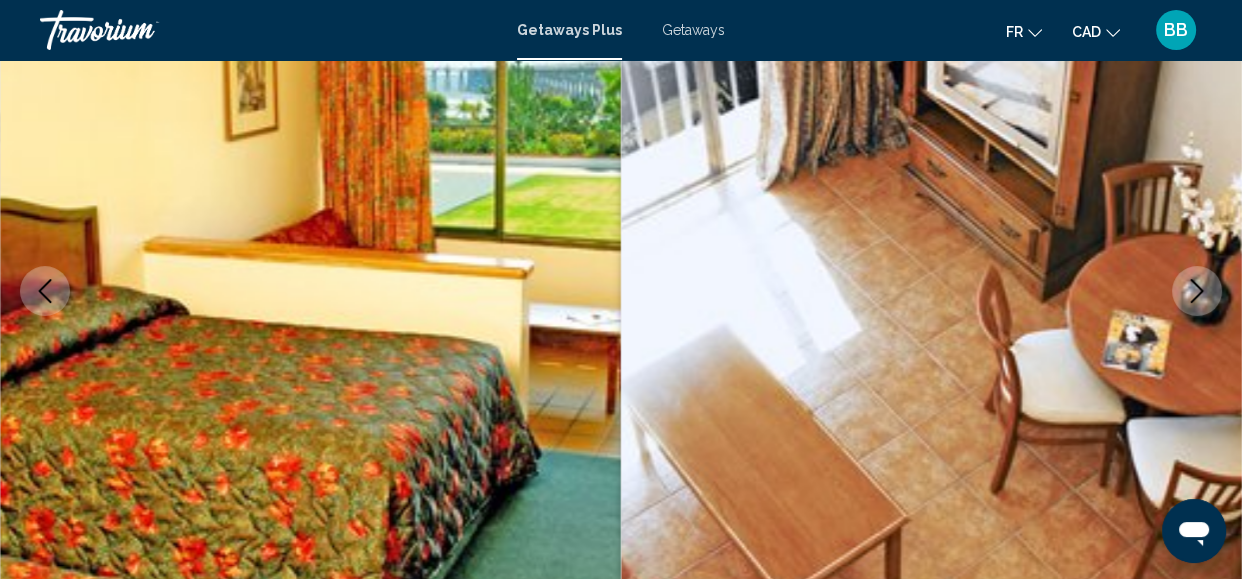 click 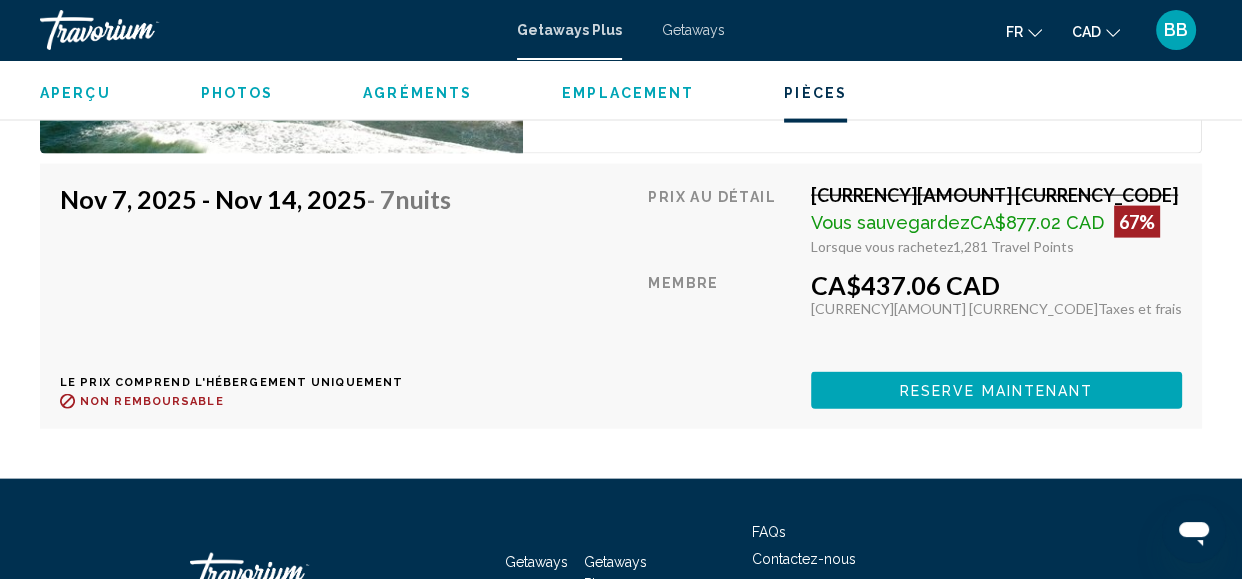 scroll, scrollTop: 3673, scrollLeft: 0, axis: vertical 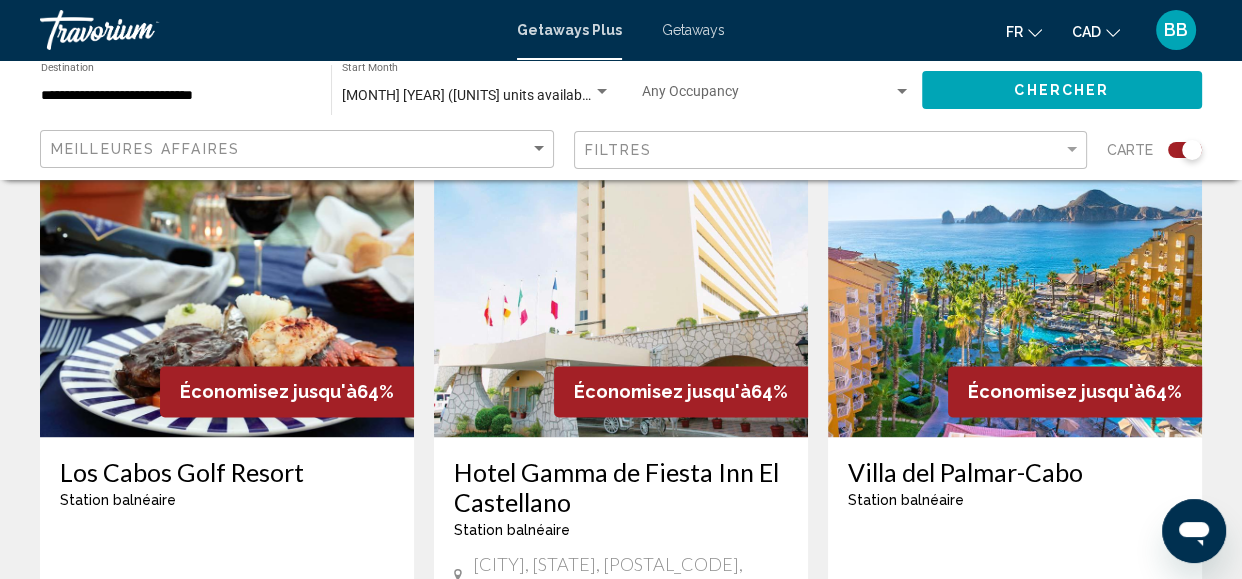 click at bounding box center [621, 277] 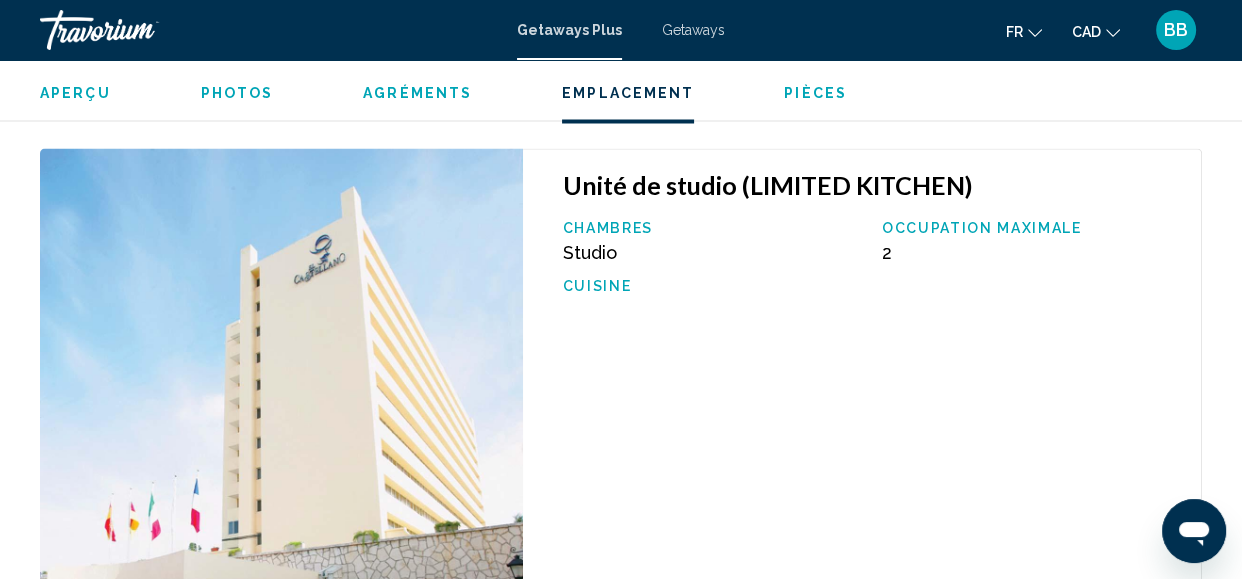 scroll, scrollTop: 3130, scrollLeft: 0, axis: vertical 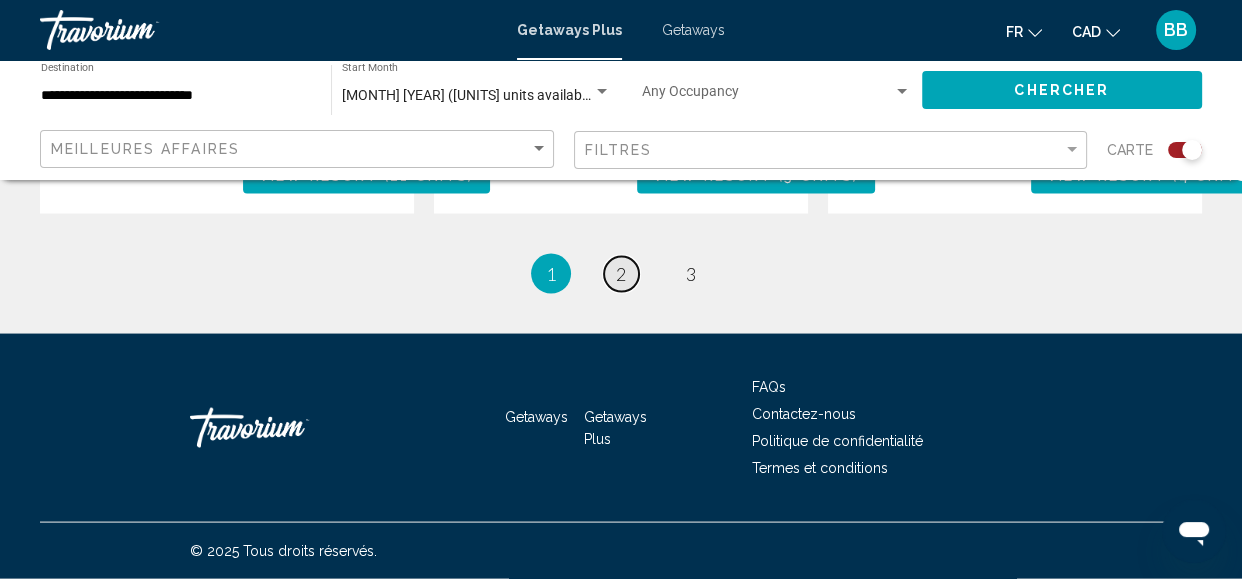 click on "page  2" at bounding box center (621, 274) 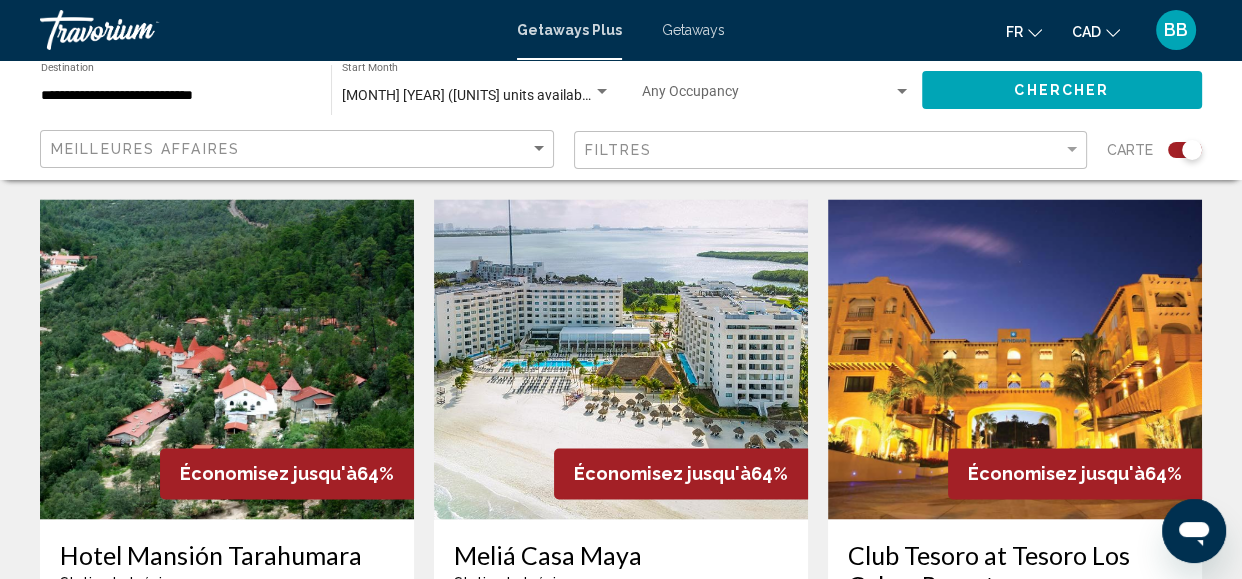 scroll, scrollTop: 3046, scrollLeft: 0, axis: vertical 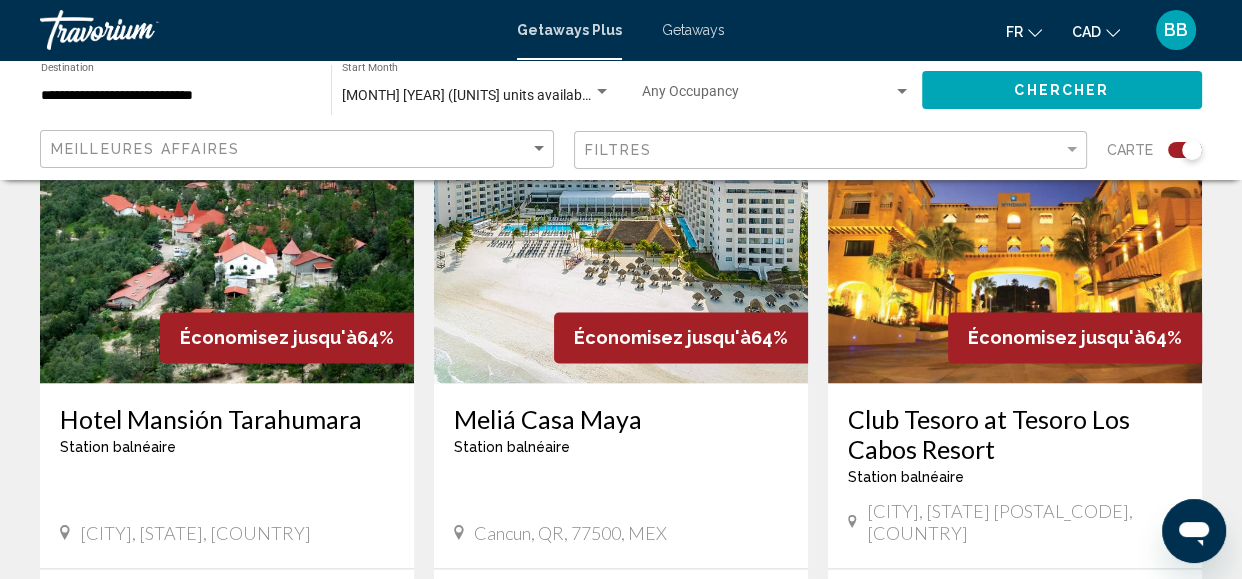 click at bounding box center [621, 223] 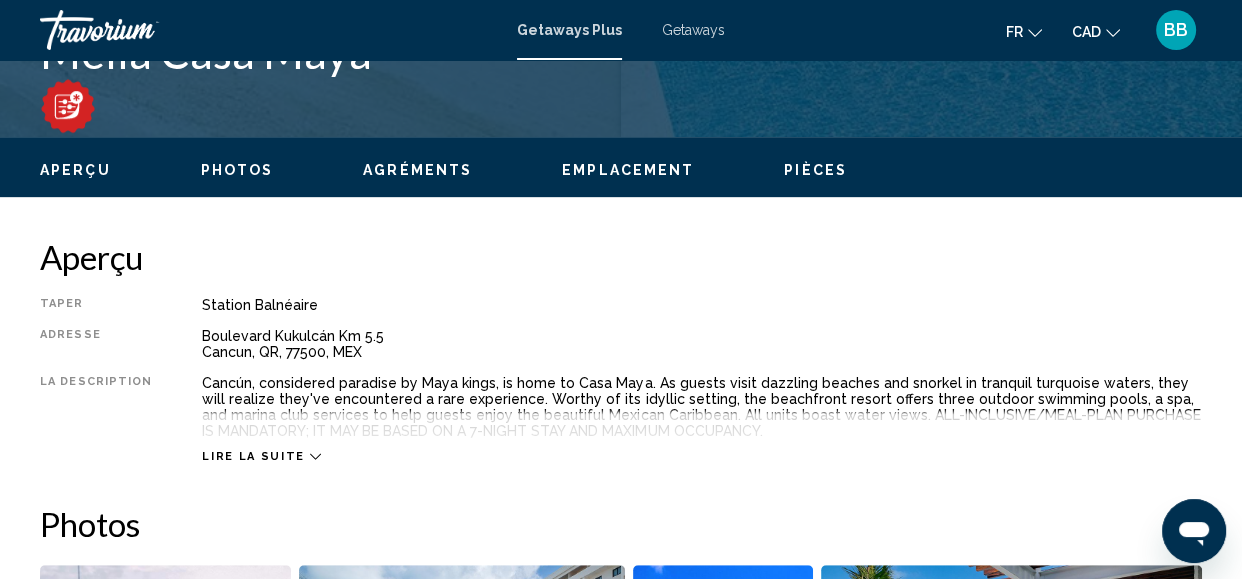 scroll, scrollTop: 989, scrollLeft: 0, axis: vertical 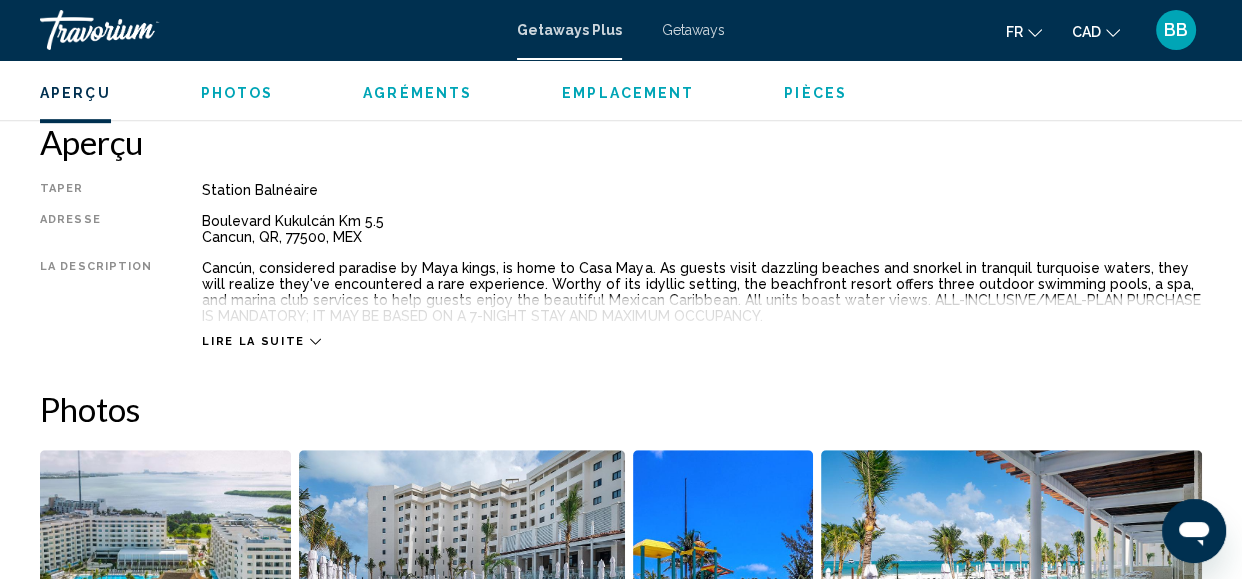 click 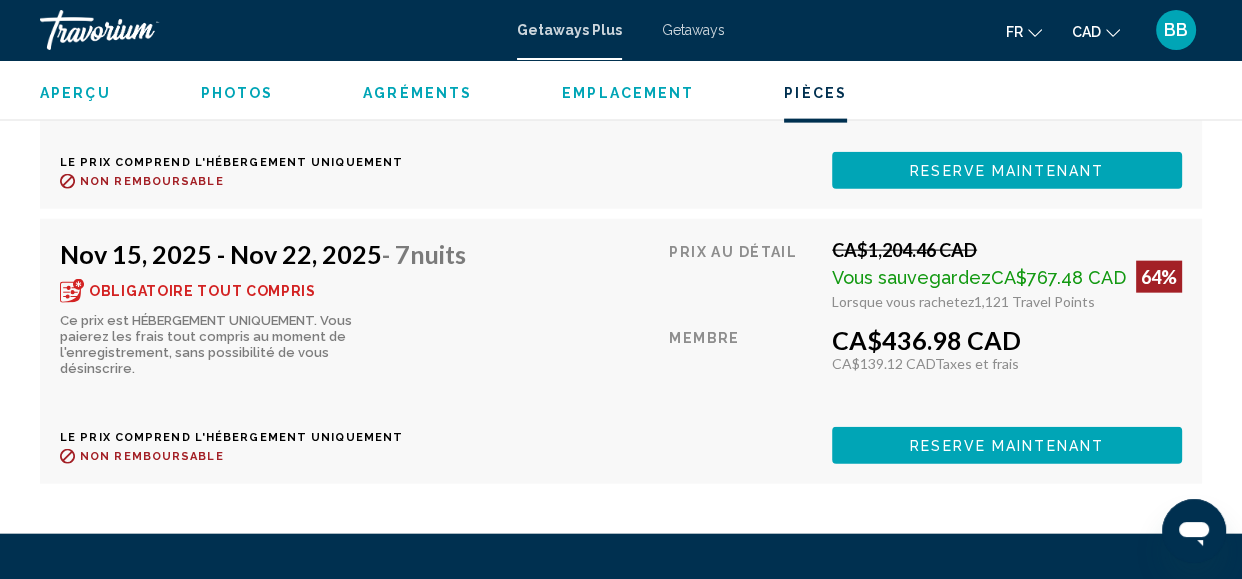 scroll, scrollTop: 4205, scrollLeft: 0, axis: vertical 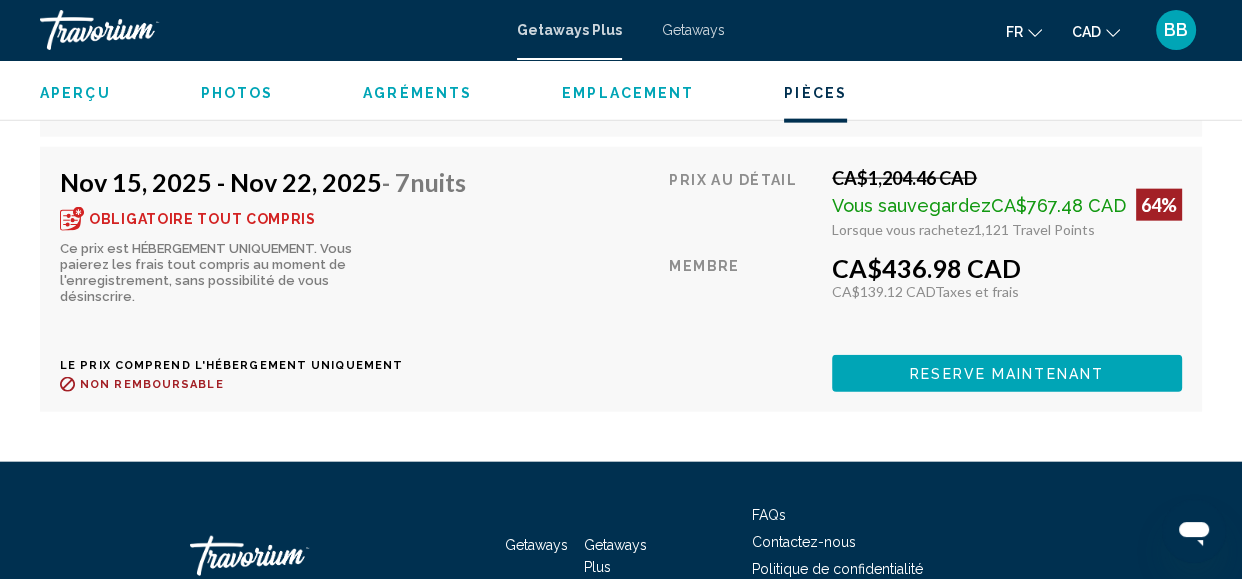 click on "Reserve maintenant" at bounding box center [1007, -176] 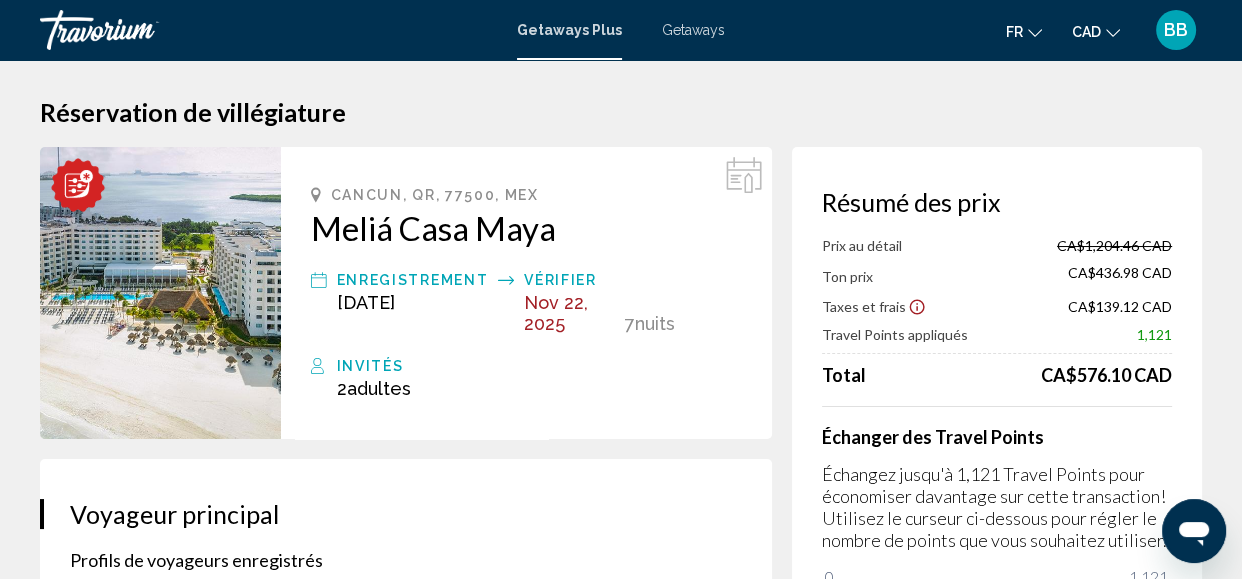 scroll, scrollTop: 0, scrollLeft: 0, axis: both 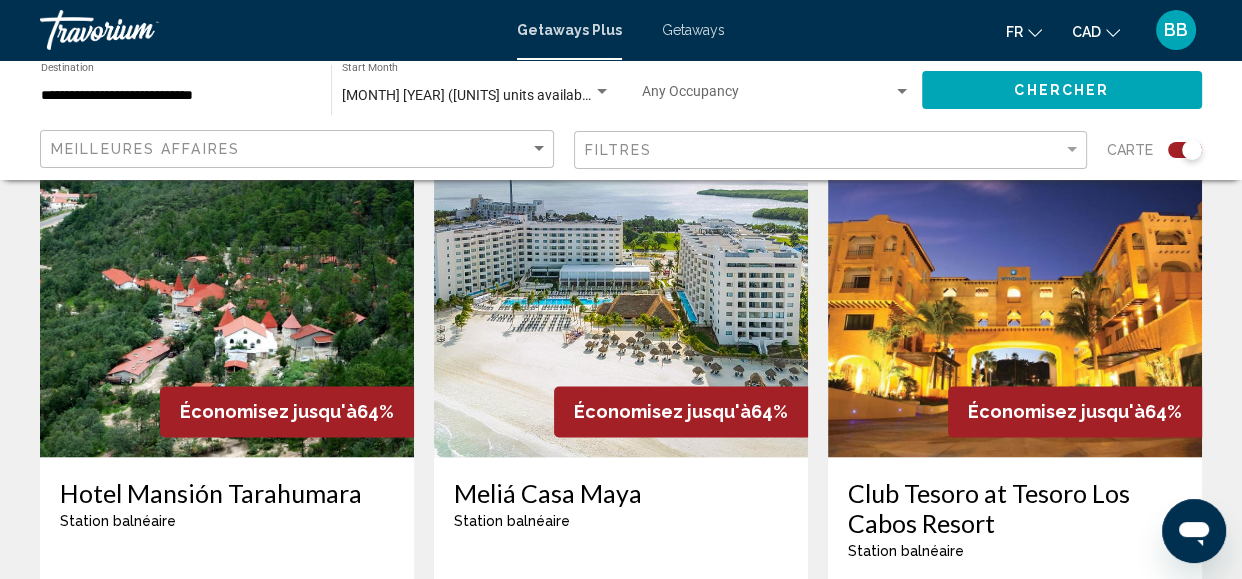 click at bounding box center [1015, 297] 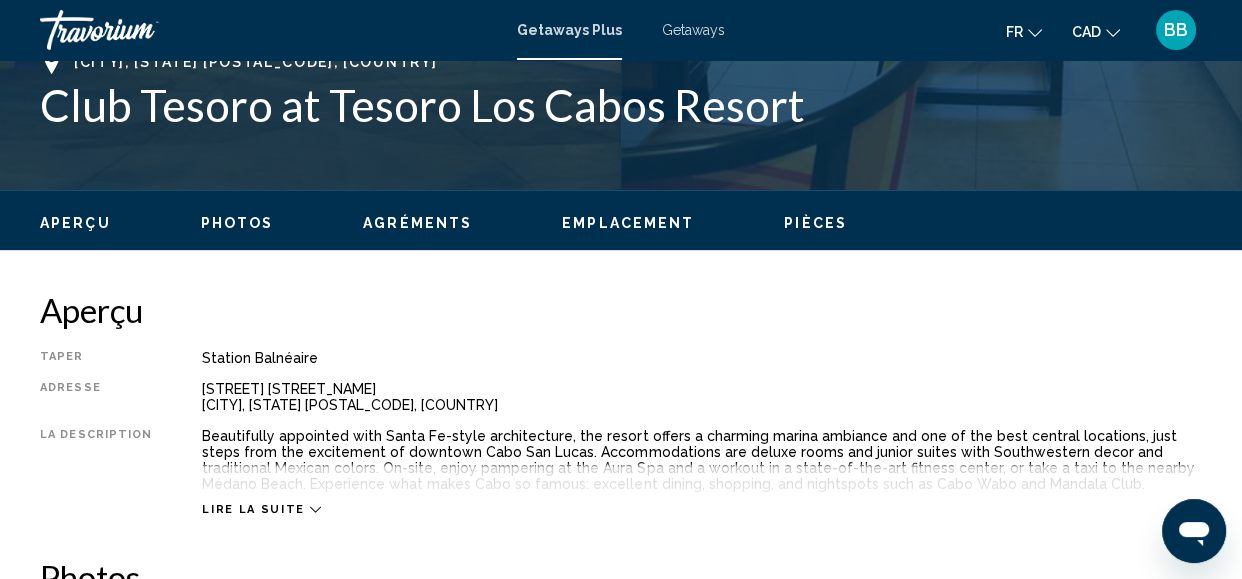 scroll, scrollTop: 552, scrollLeft: 0, axis: vertical 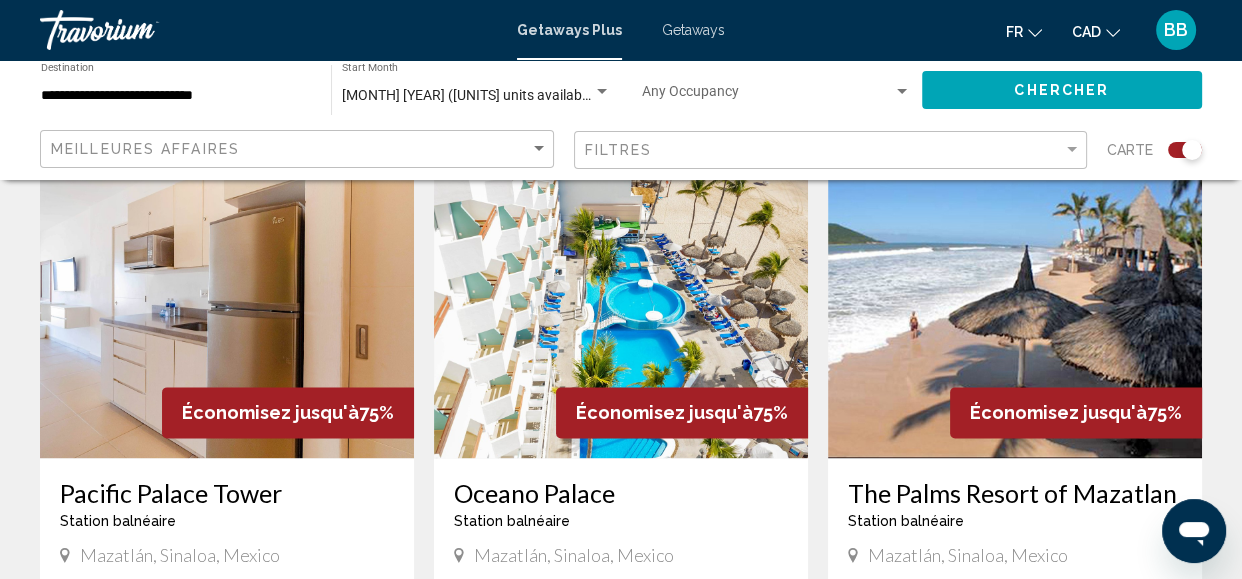 click at bounding box center [1015, 298] 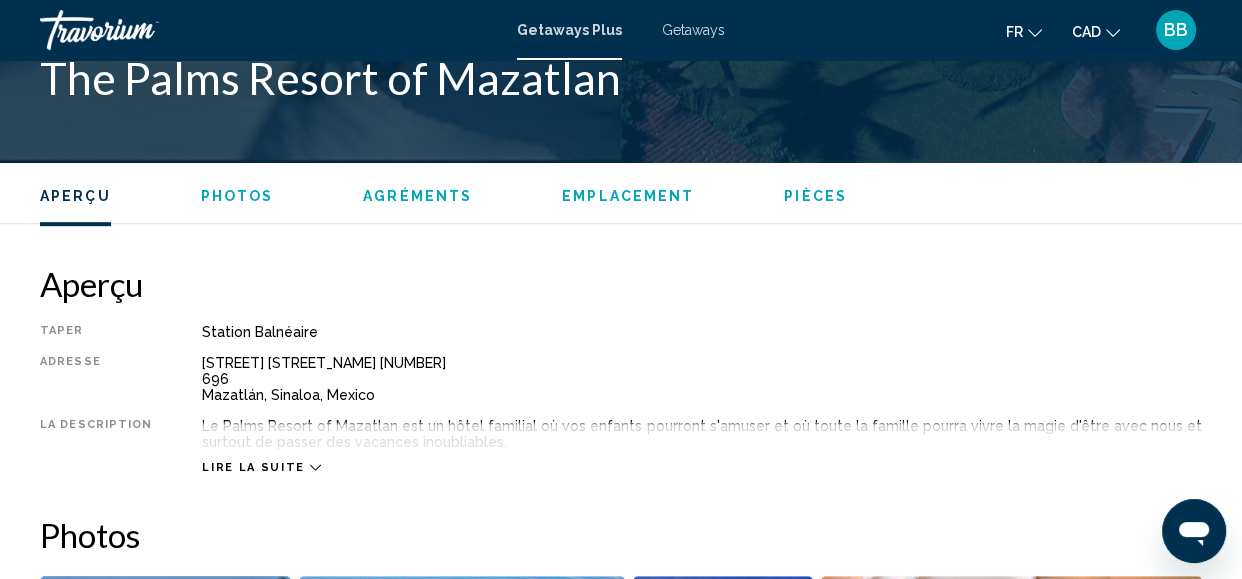 scroll, scrollTop: 976, scrollLeft: 0, axis: vertical 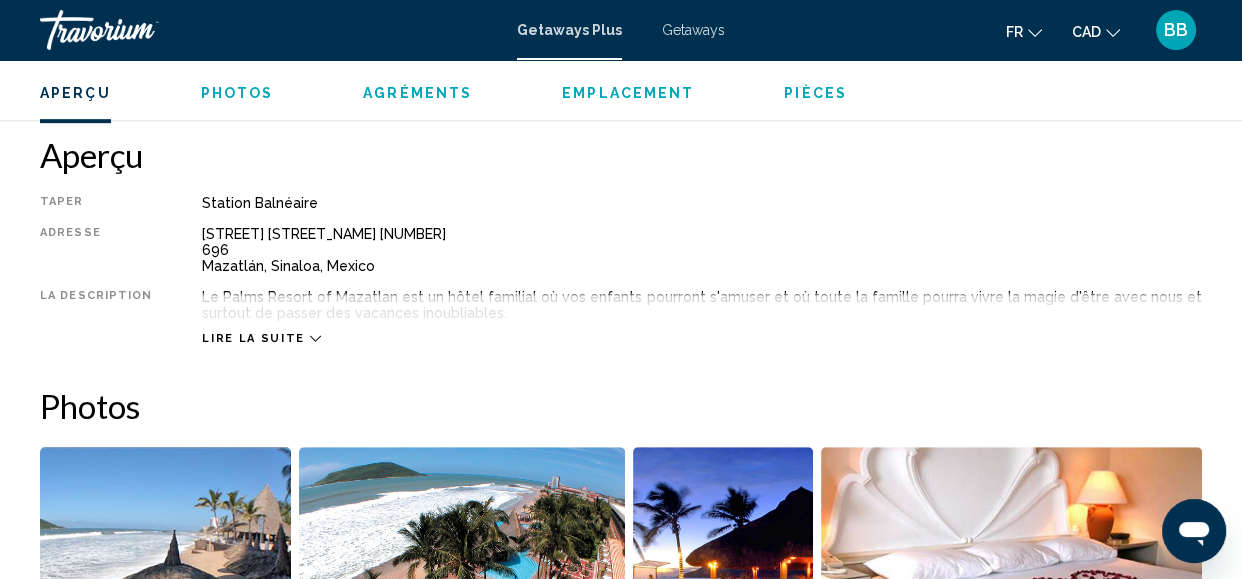 click on "Lire la suite" at bounding box center [253, 338] 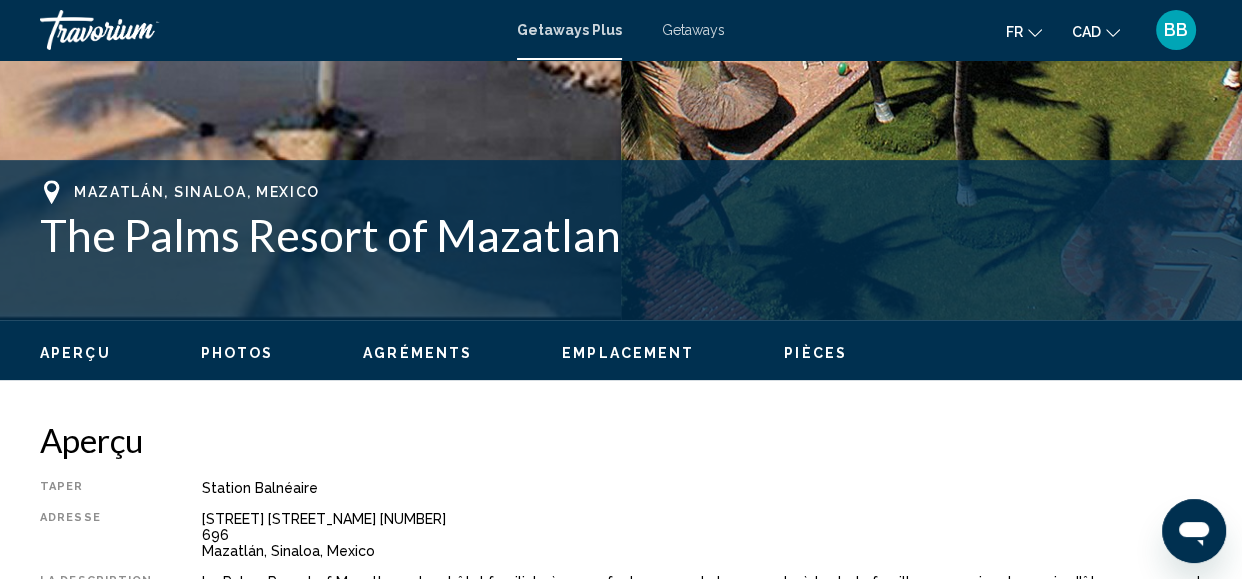 scroll, scrollTop: 685, scrollLeft: 0, axis: vertical 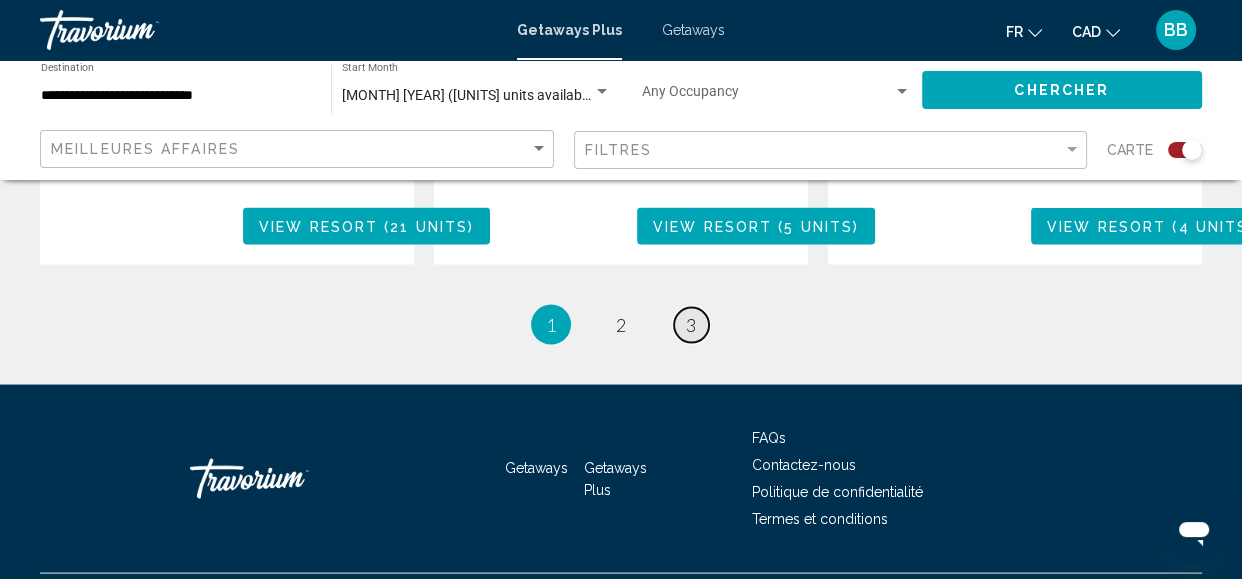 click on "3" at bounding box center [691, 325] 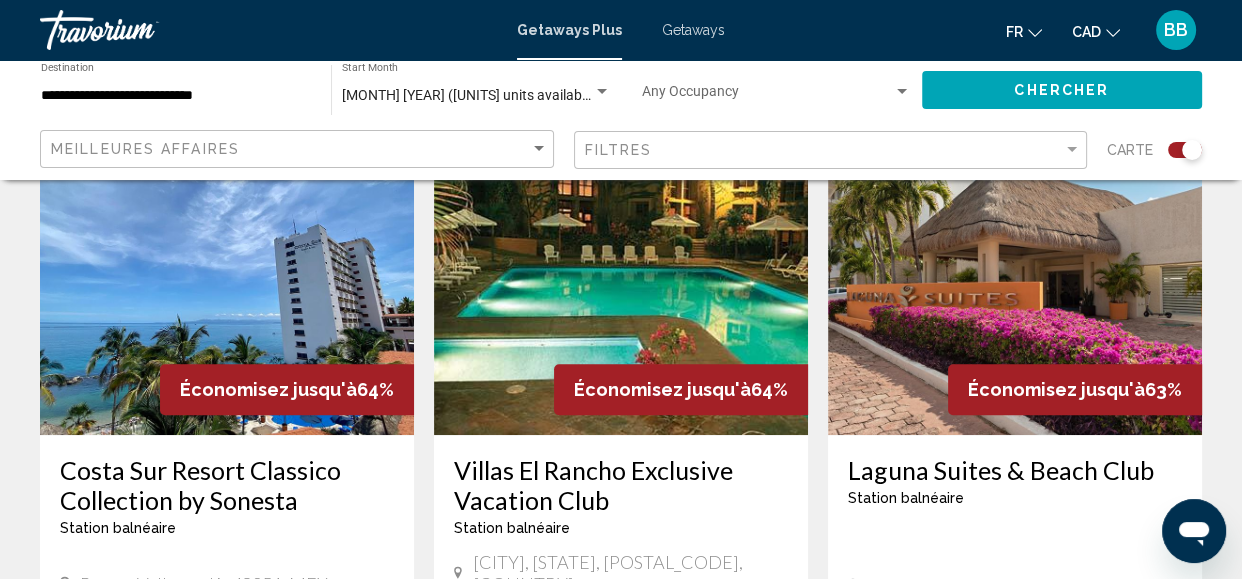 scroll, scrollTop: 760, scrollLeft: 0, axis: vertical 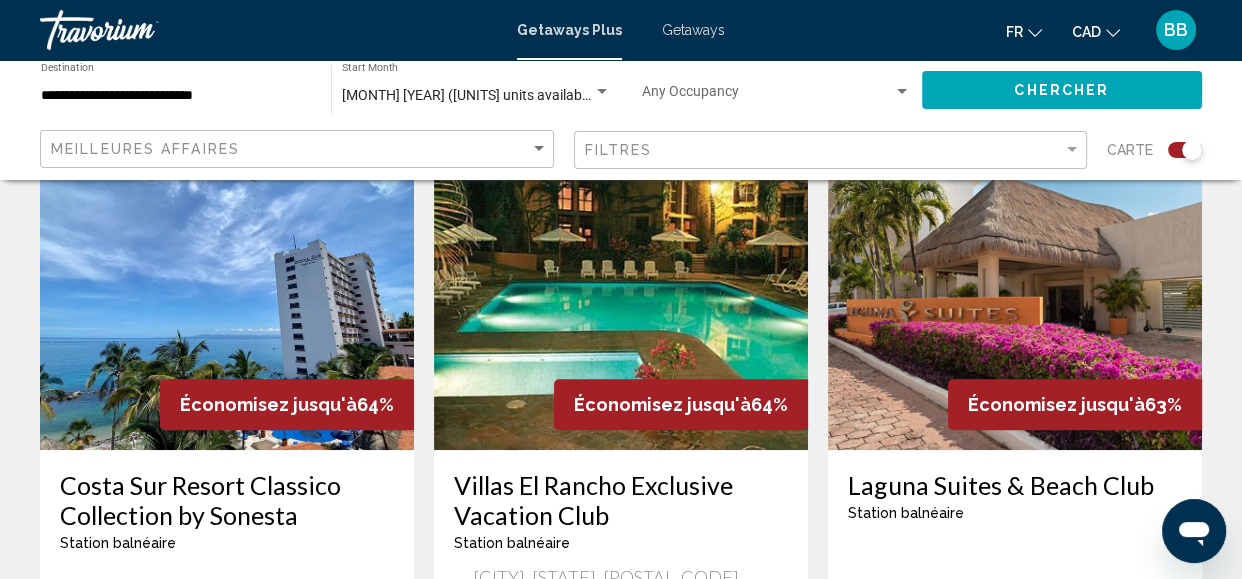 click at bounding box center (1015, 290) 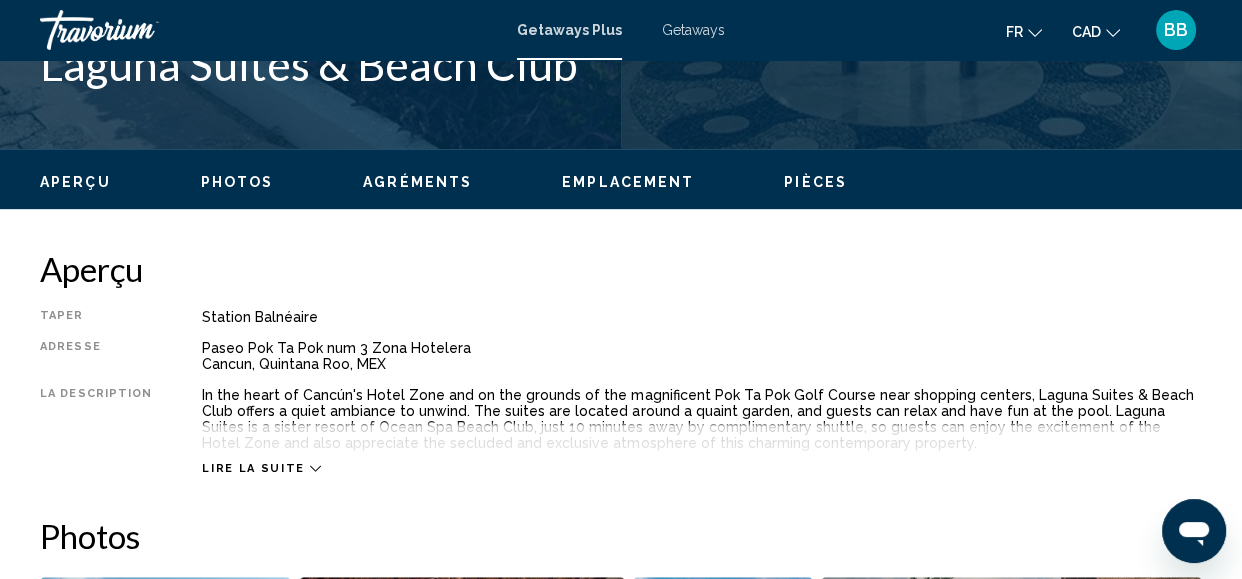 scroll, scrollTop: 580, scrollLeft: 0, axis: vertical 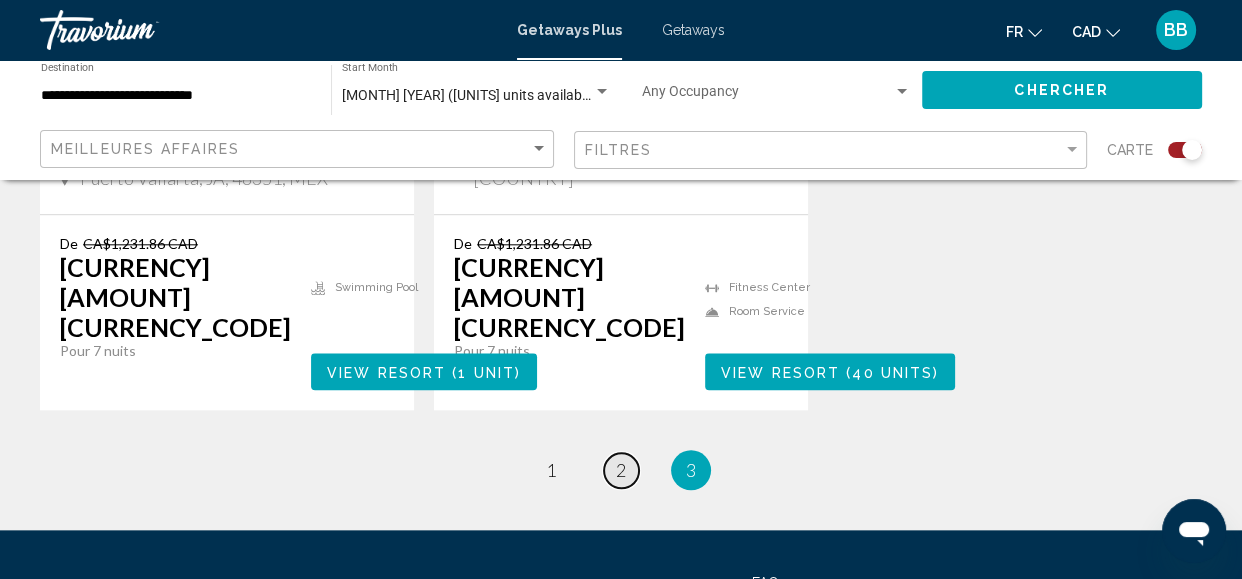 click on "page  2" at bounding box center [621, 470] 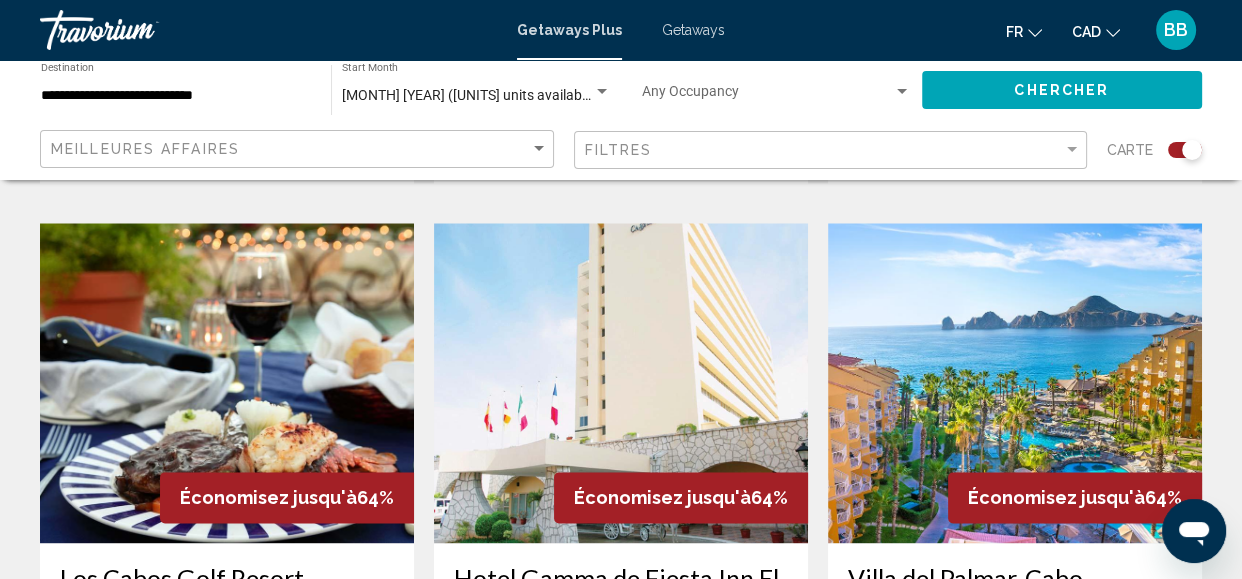 scroll, scrollTop: 2203, scrollLeft: 0, axis: vertical 